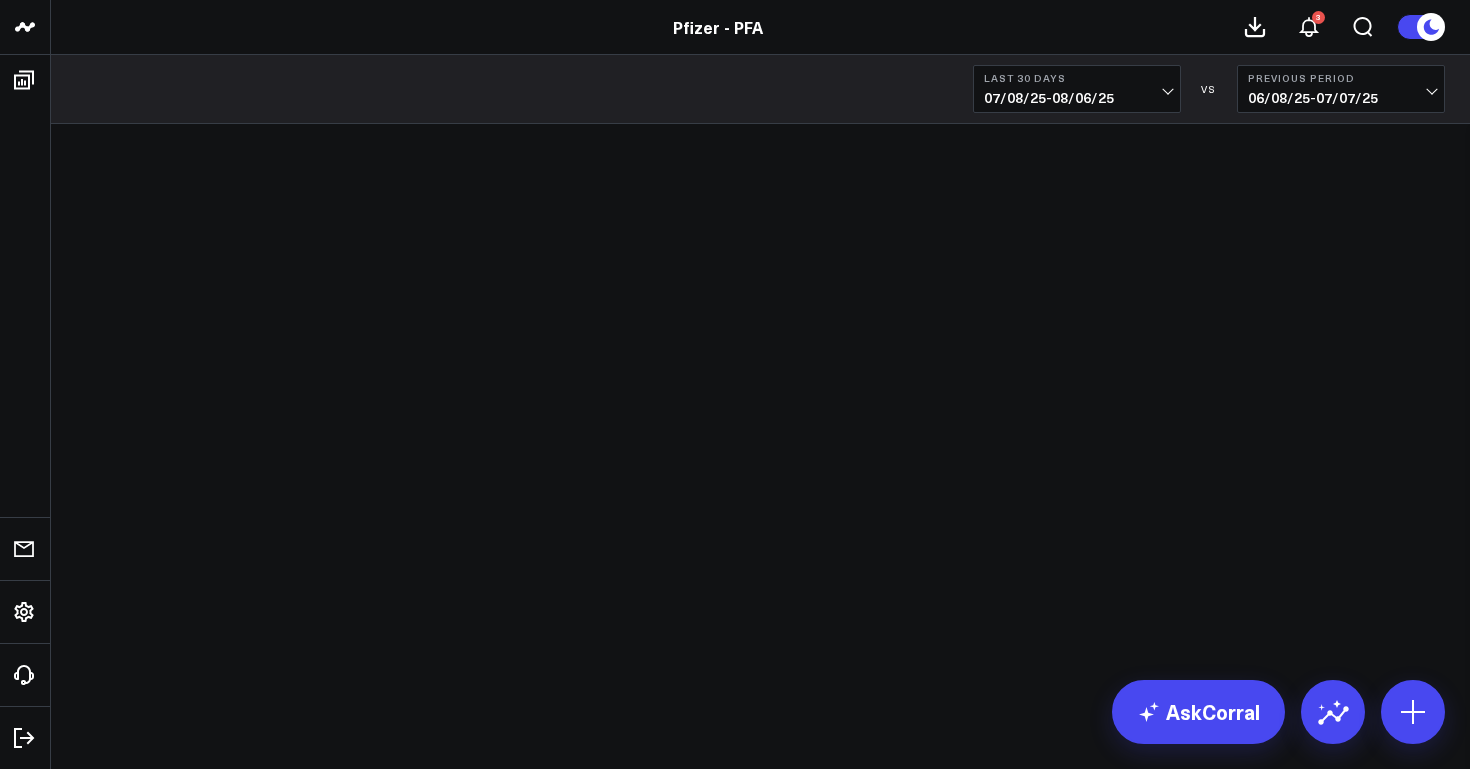 scroll, scrollTop: 0, scrollLeft: 0, axis: both 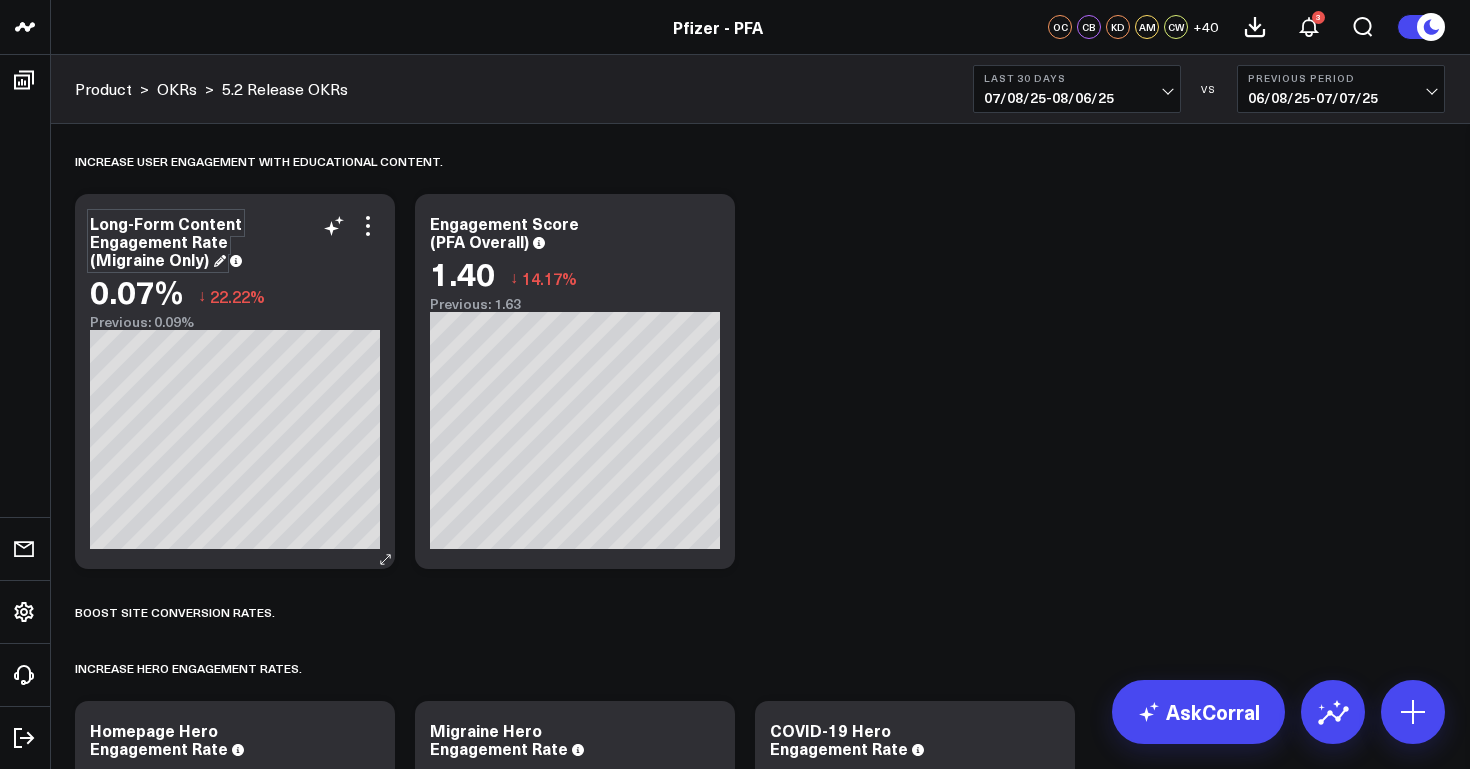 click on "Long-Form Content Engagement Rate (Migraine Only)" at bounding box center (166, 241) 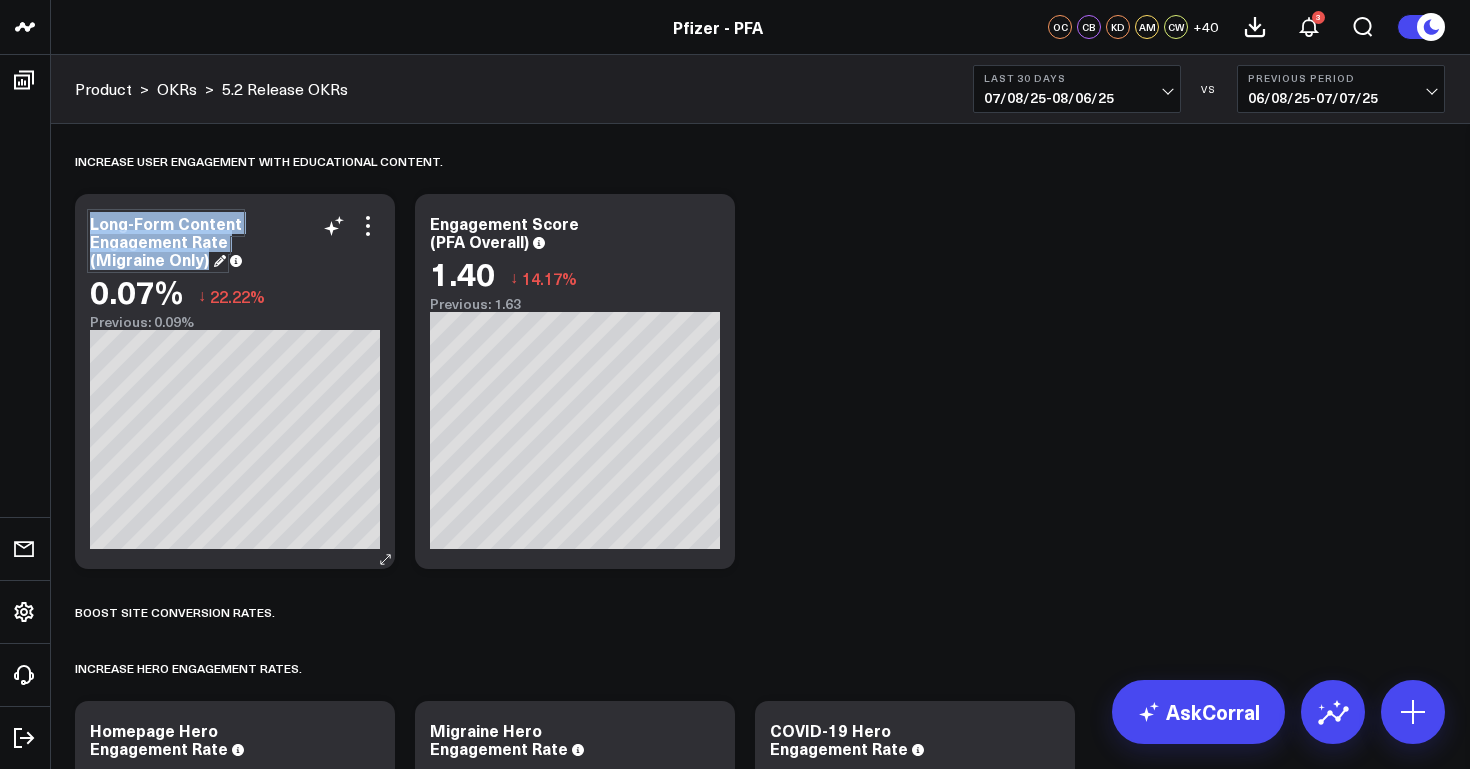 drag, startPoint x: 93, startPoint y: 222, endPoint x: 208, endPoint y: 277, distance: 127.47549 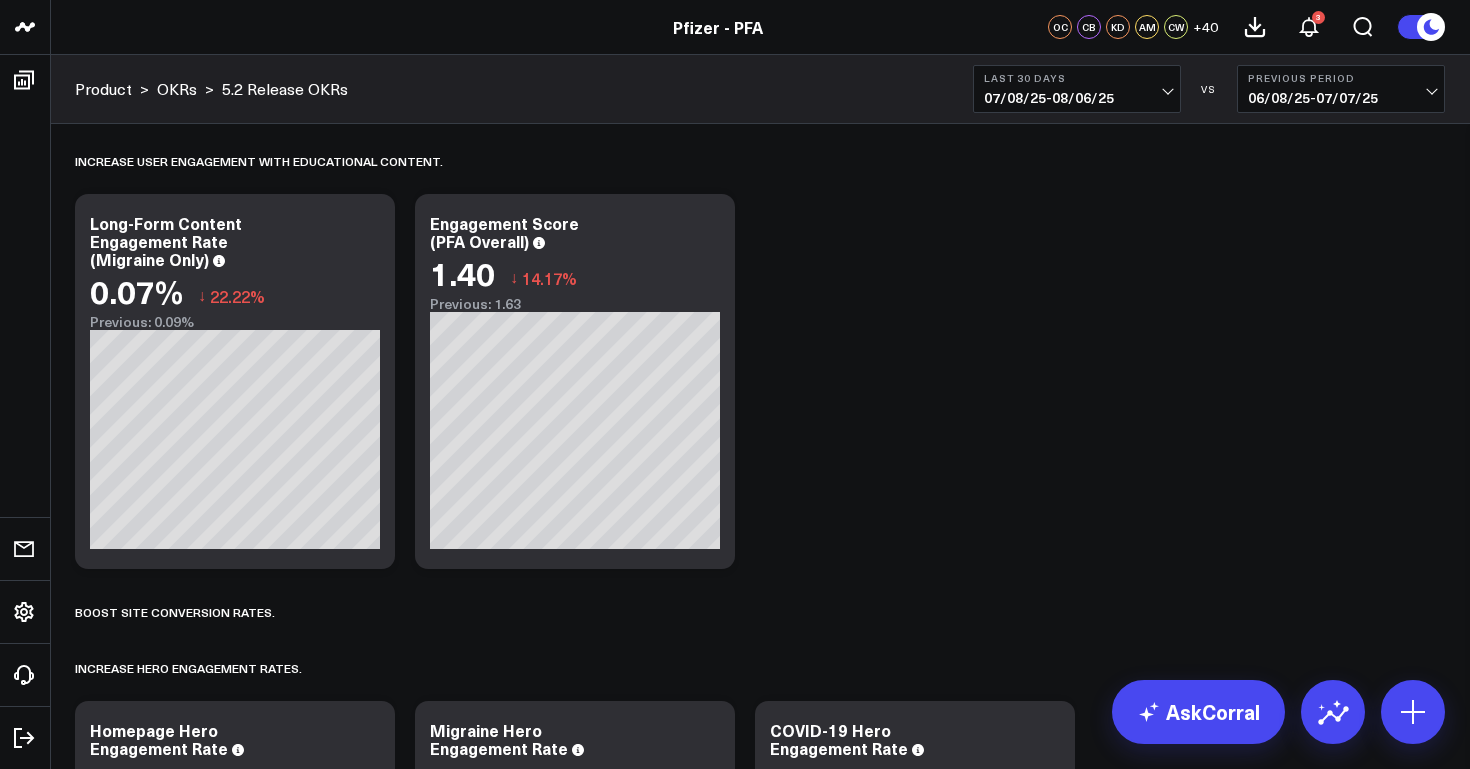 click on "Last 30 Days 07/08/25  -  08/06/25" at bounding box center [1077, 89] 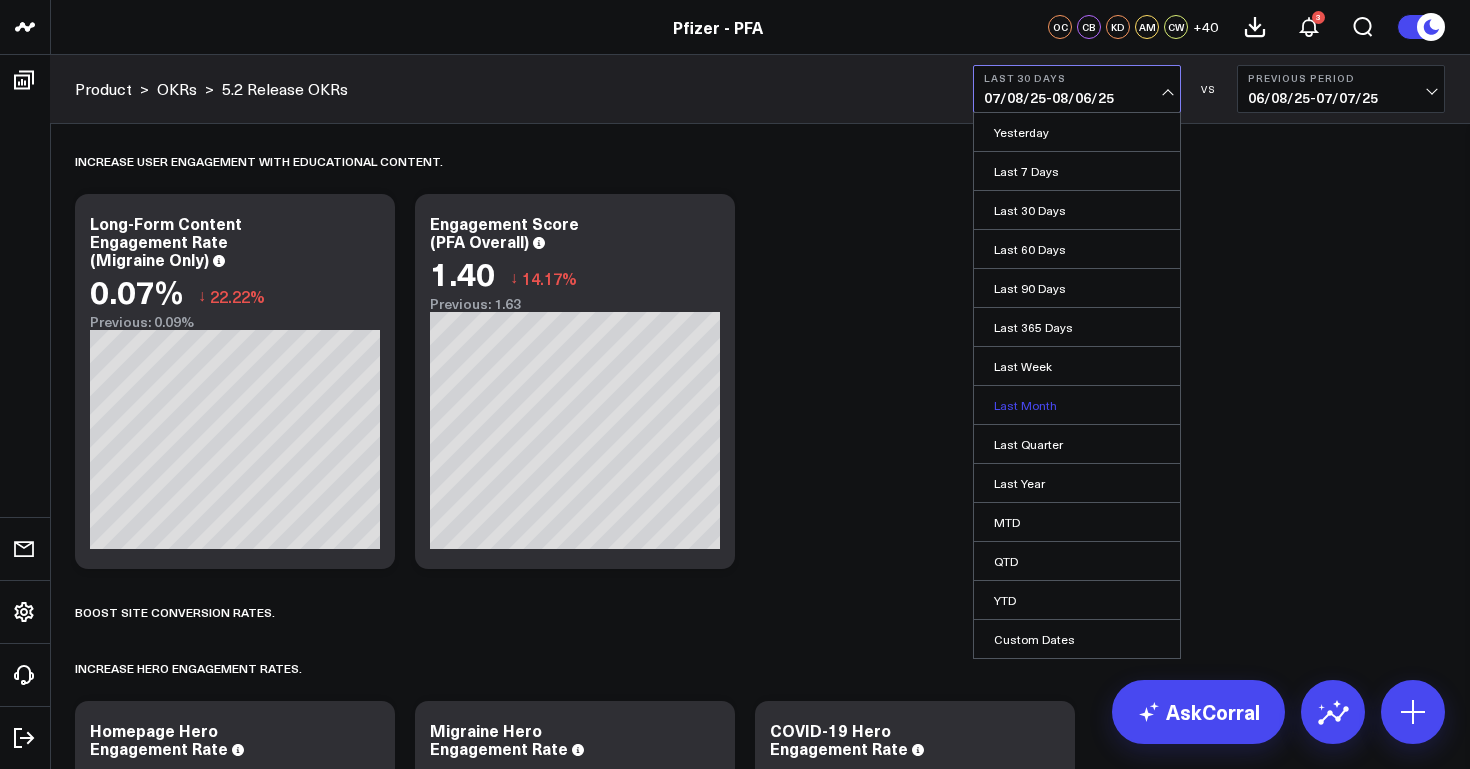 click on "Last Month" at bounding box center (1077, 405) 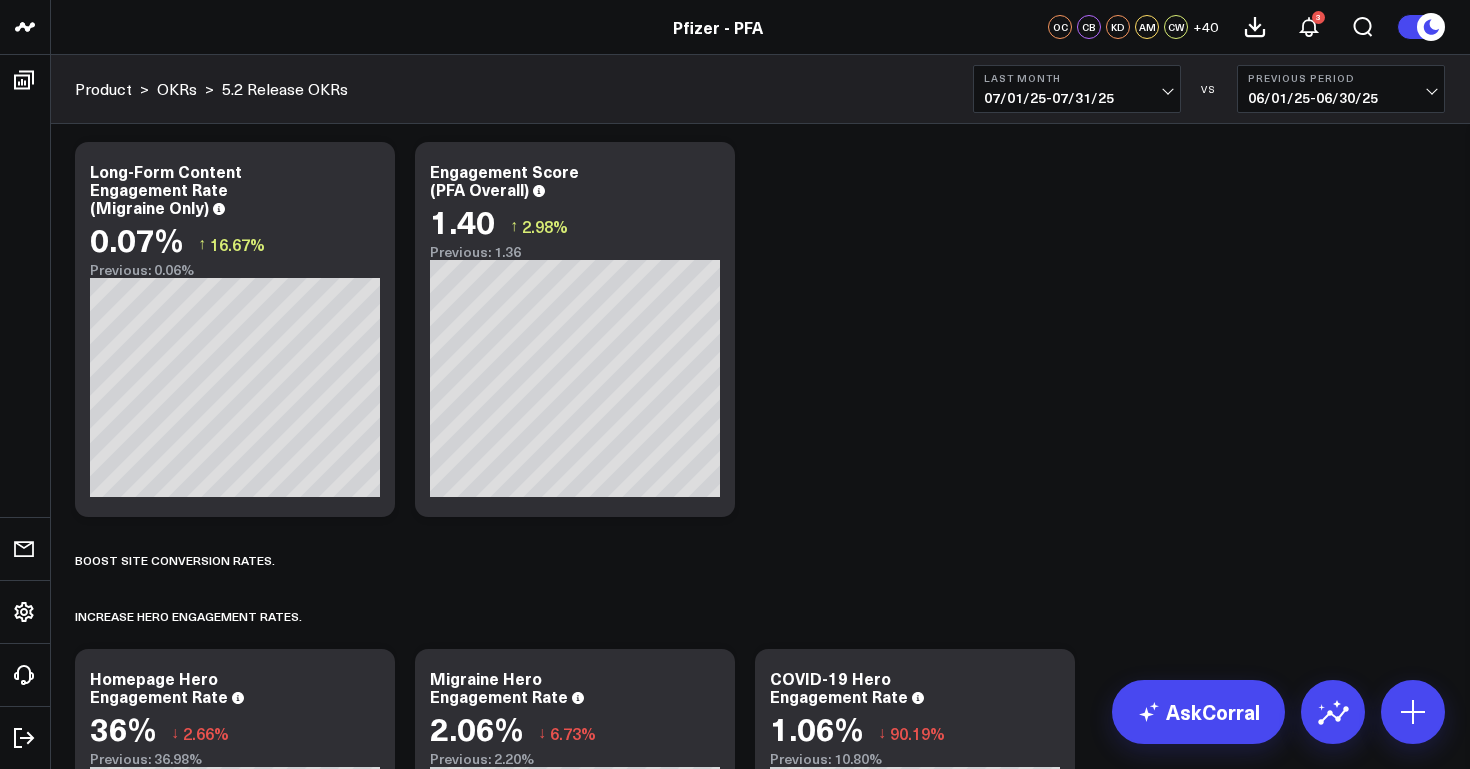 scroll, scrollTop: 102, scrollLeft: 0, axis: vertical 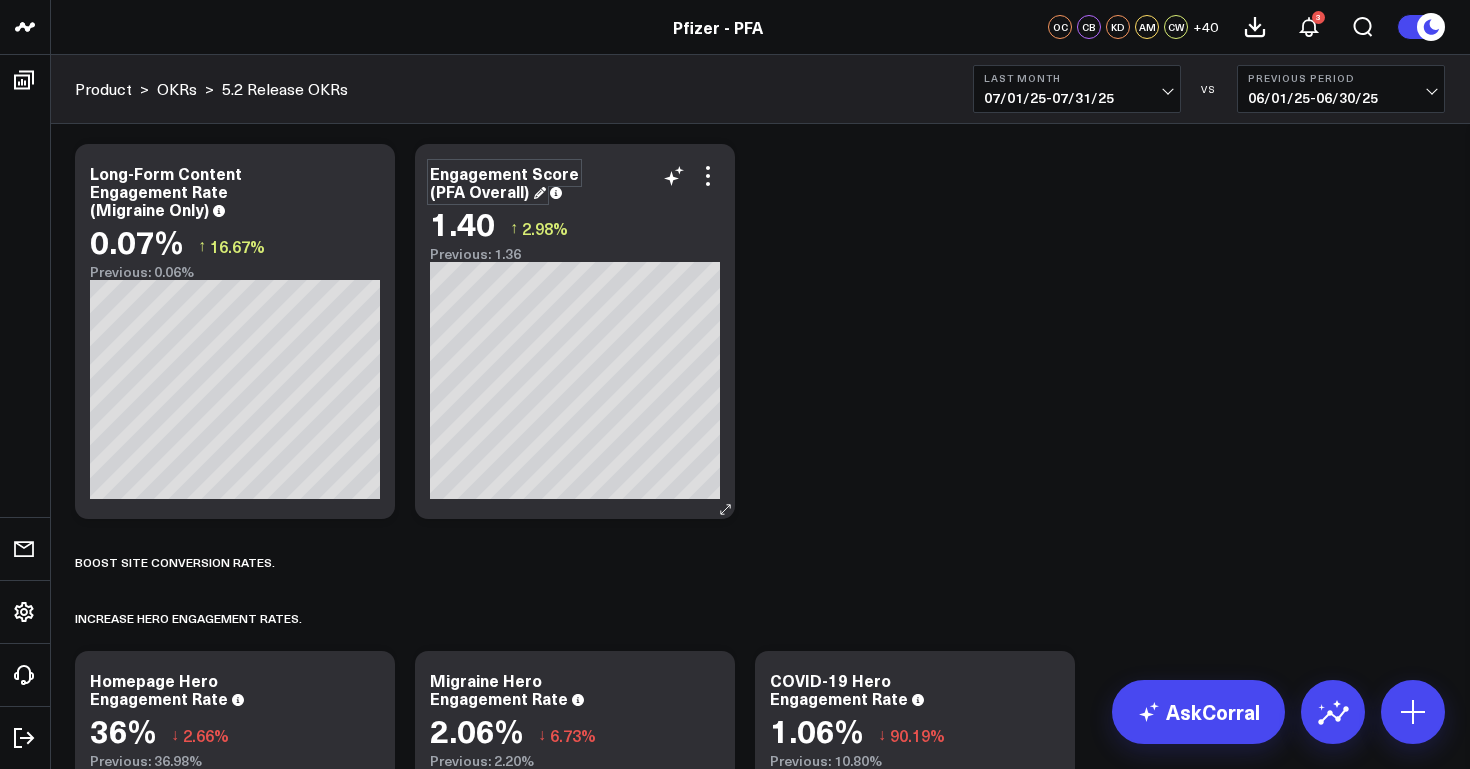 click on "Engagement Score (PFA Overall)" at bounding box center (504, 182) 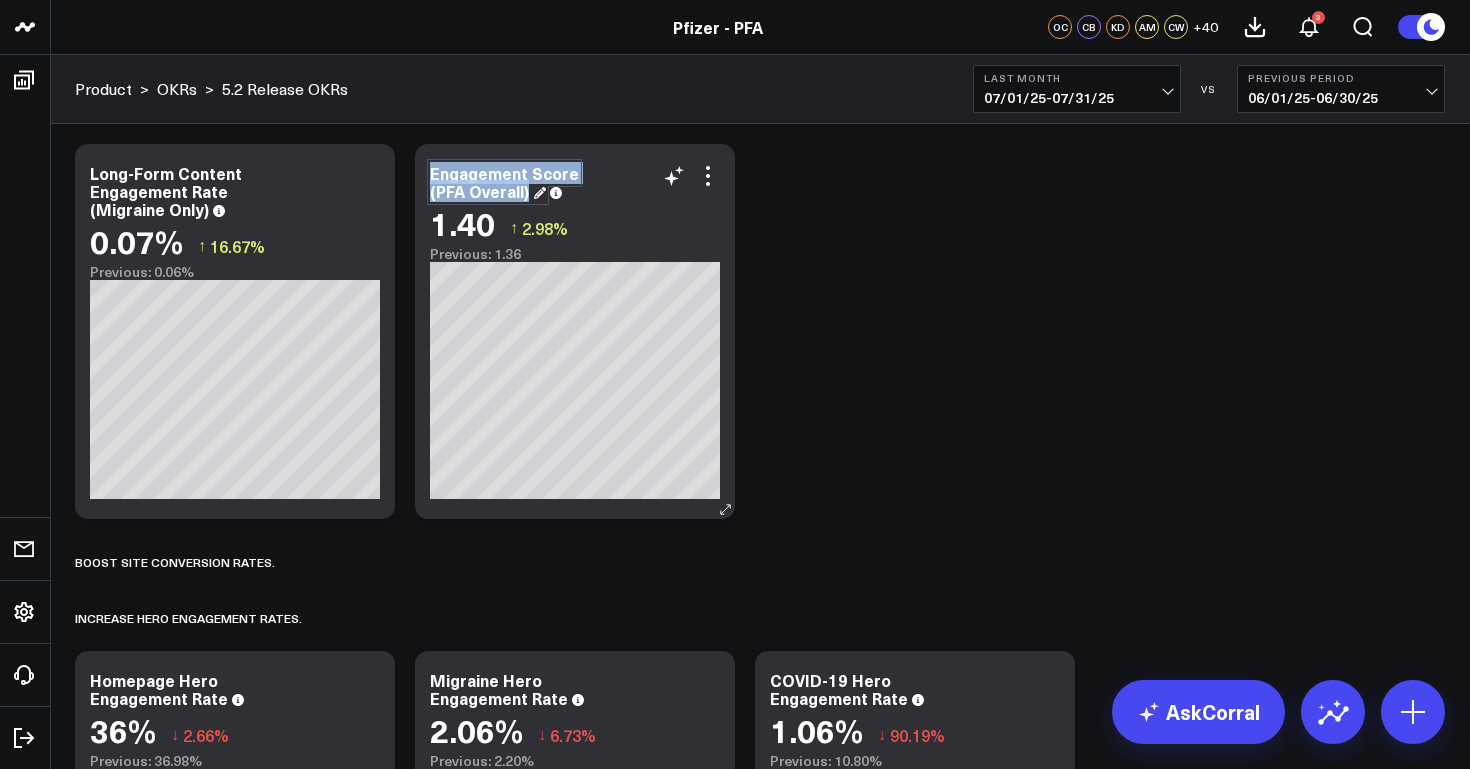 drag, startPoint x: 529, startPoint y: 196, endPoint x: 422, endPoint y: 166, distance: 111.12605 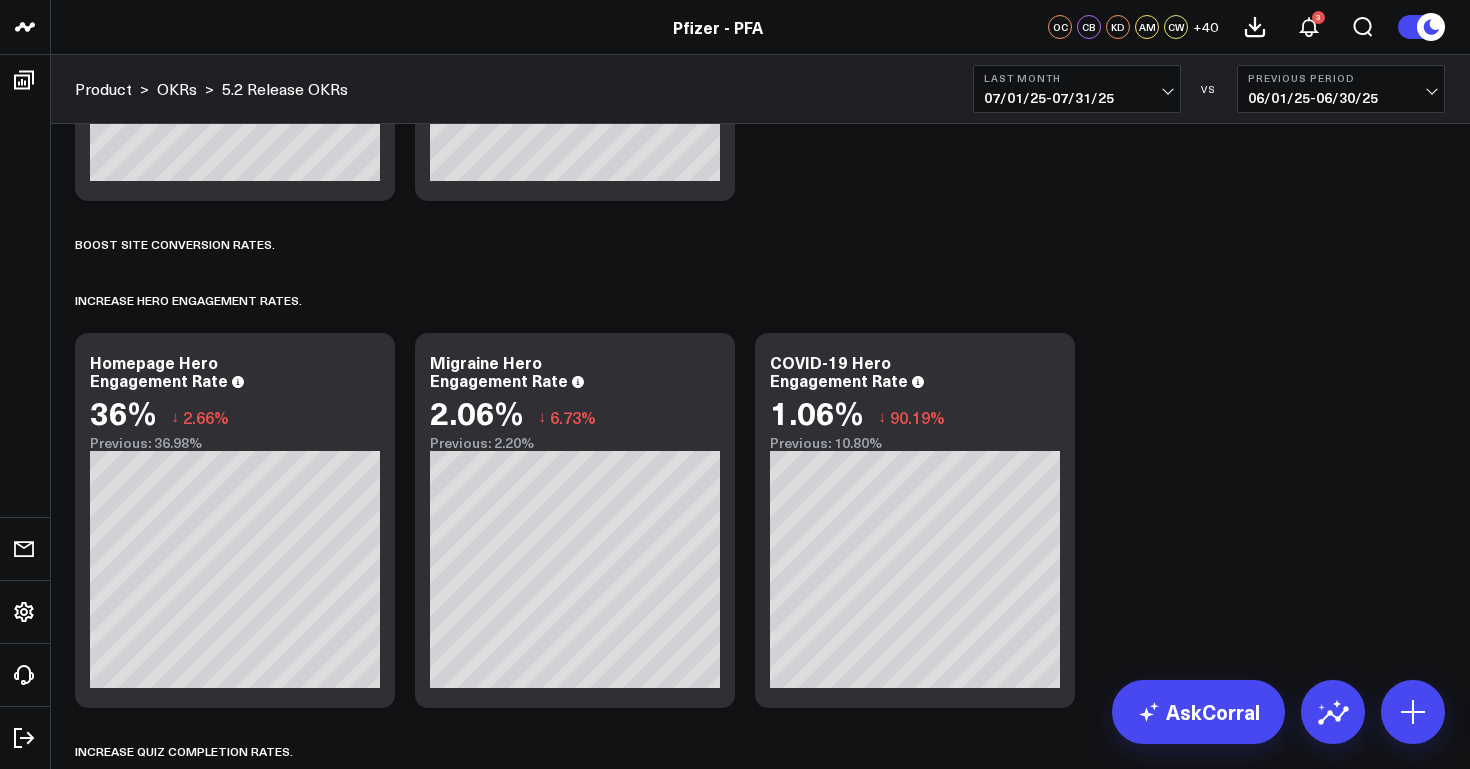 scroll, scrollTop: 429, scrollLeft: 0, axis: vertical 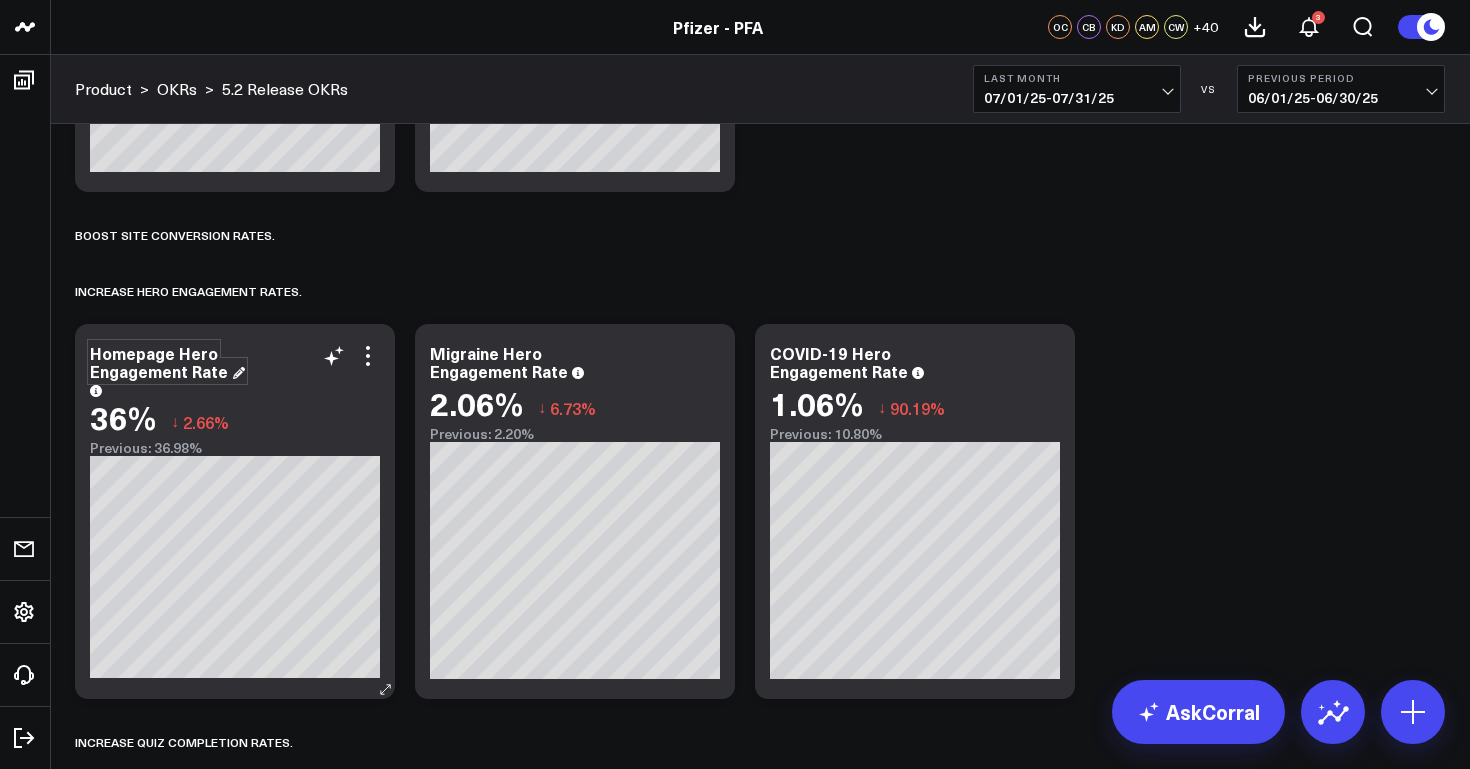click on "Homepage Hero Engagement Rate" at bounding box center (167, 362) 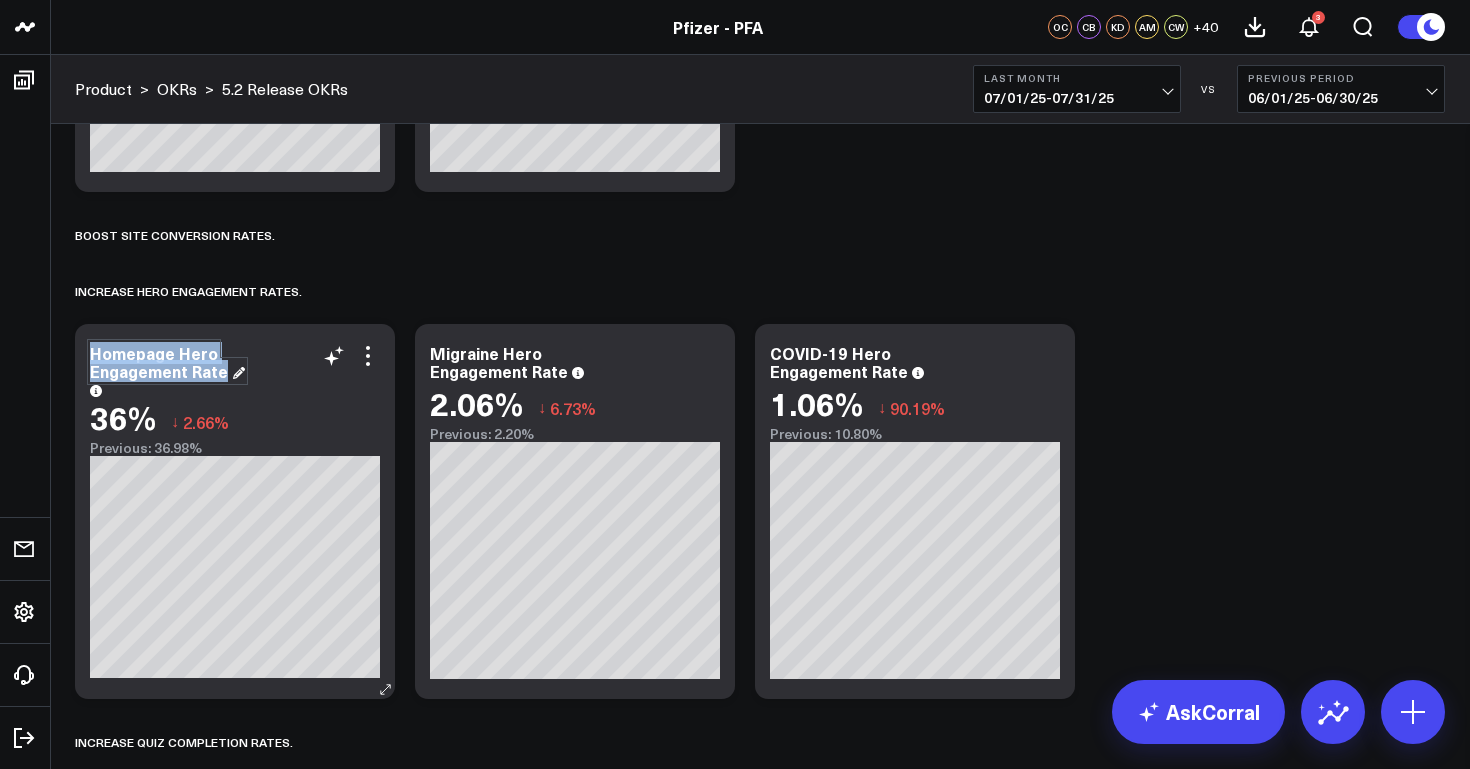drag, startPoint x: 225, startPoint y: 374, endPoint x: 81, endPoint y: 354, distance: 145.38225 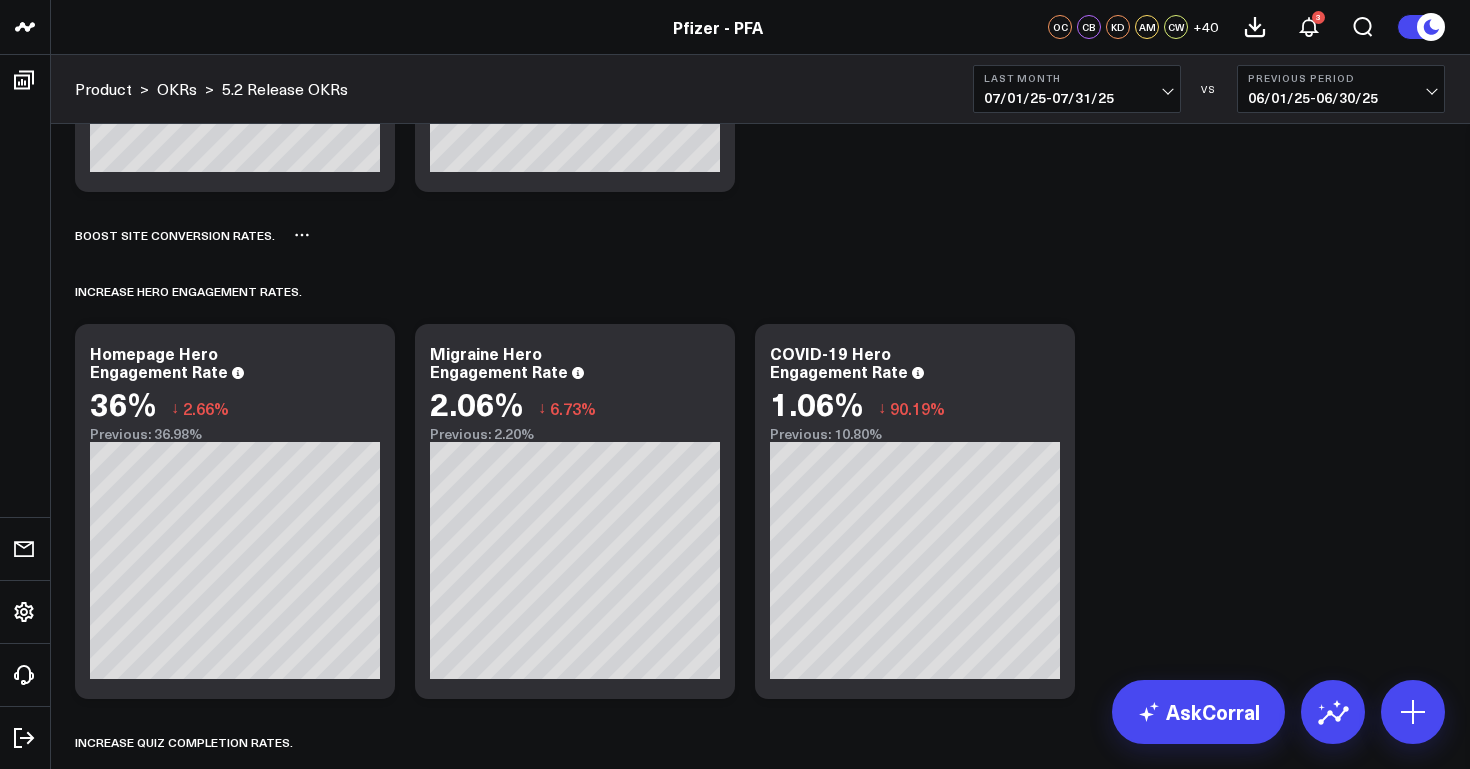 scroll, scrollTop: 507, scrollLeft: 0, axis: vertical 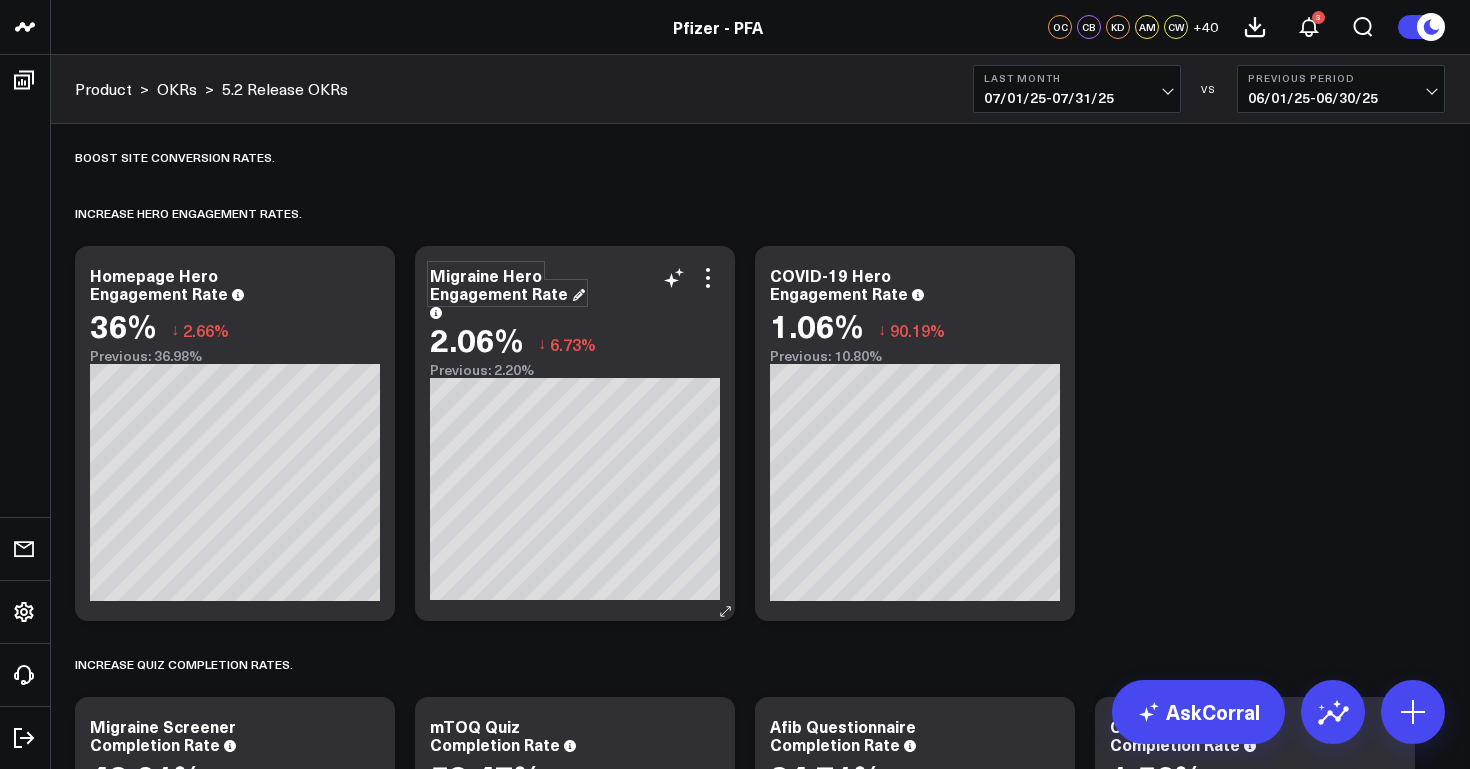 click on "Migraine Hero Engagement Rate" at bounding box center (507, 284) 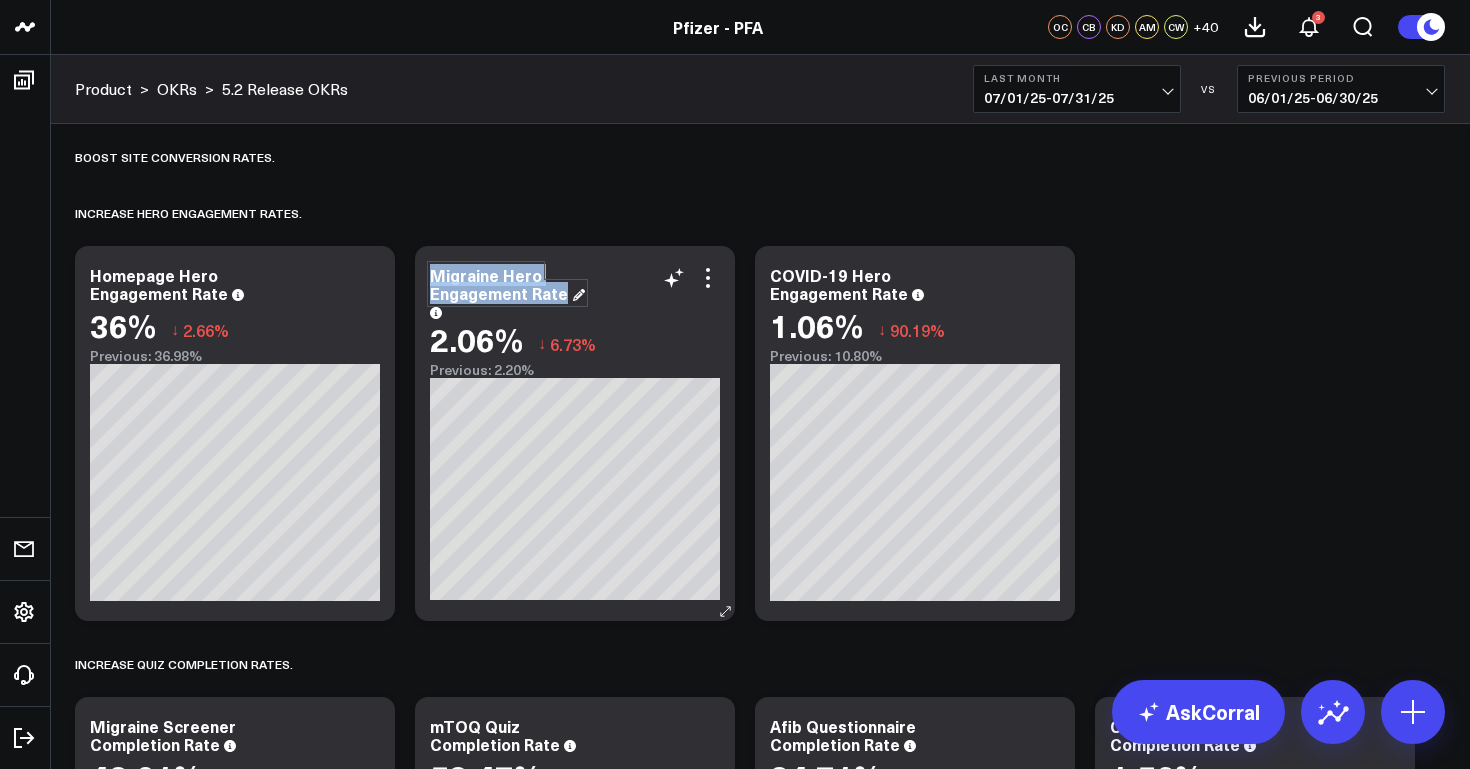drag, startPoint x: 566, startPoint y: 296, endPoint x: 425, endPoint y: 267, distance: 143.95139 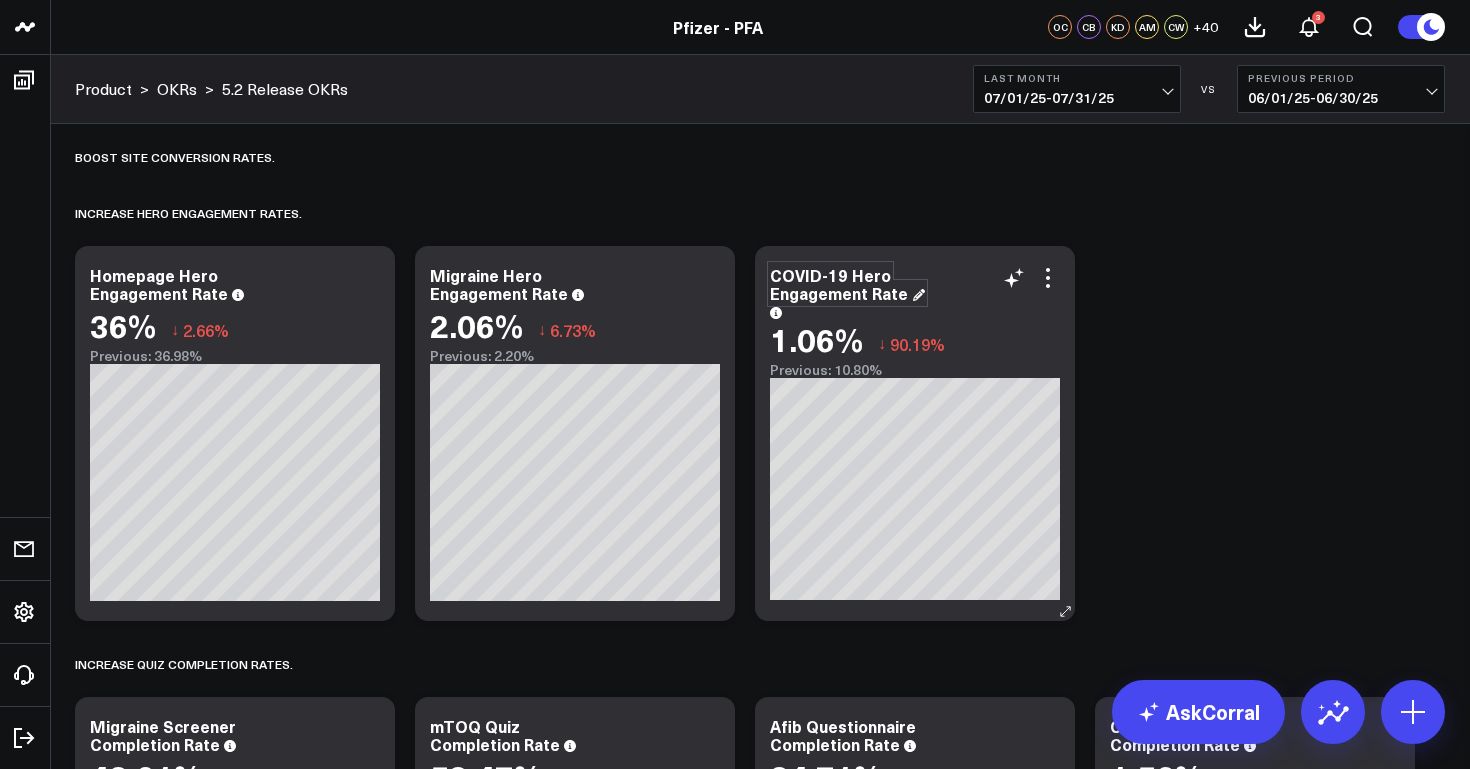 click on "COVID-19 Hero Engagement Rate" at bounding box center (847, 284) 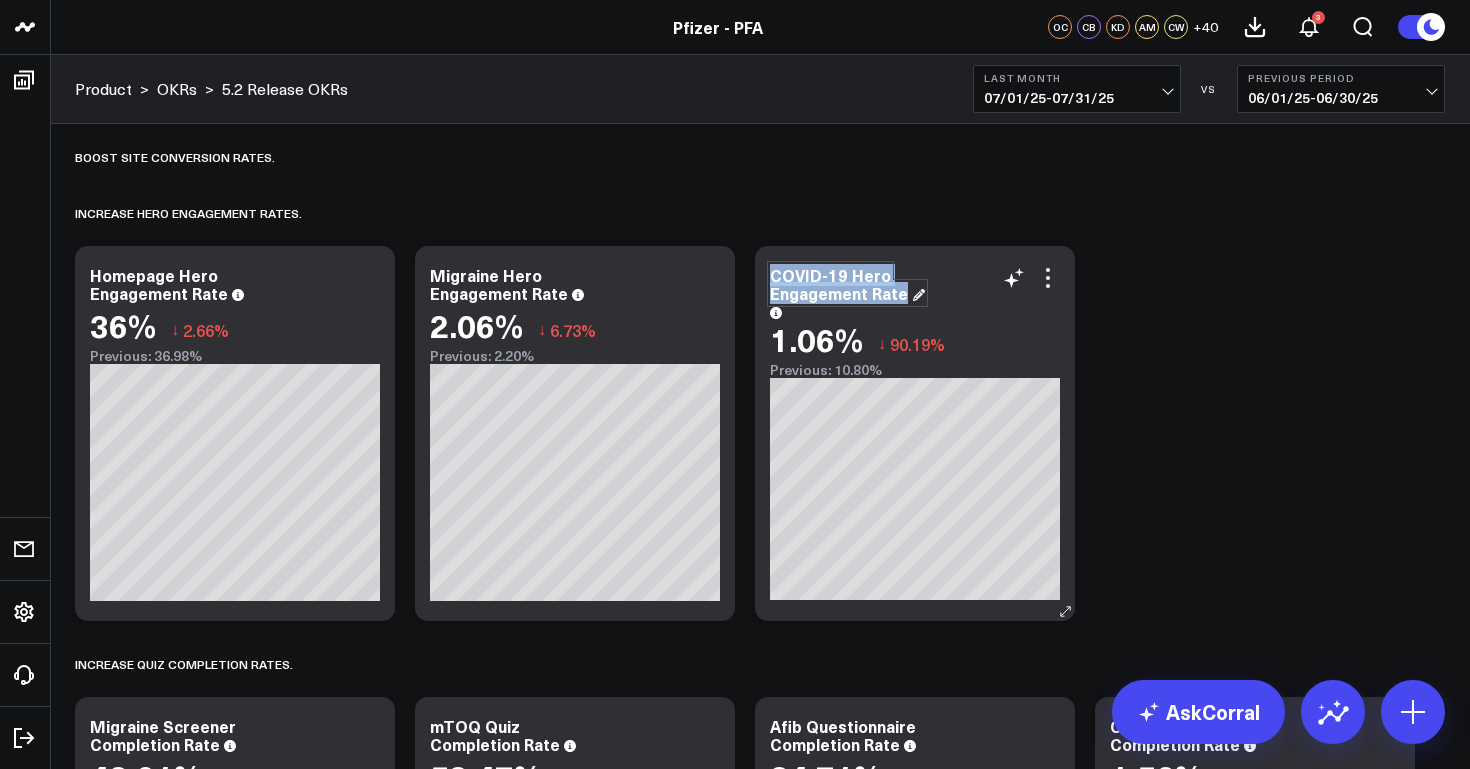 drag, startPoint x: 904, startPoint y: 296, endPoint x: 757, endPoint y: 280, distance: 147.86818 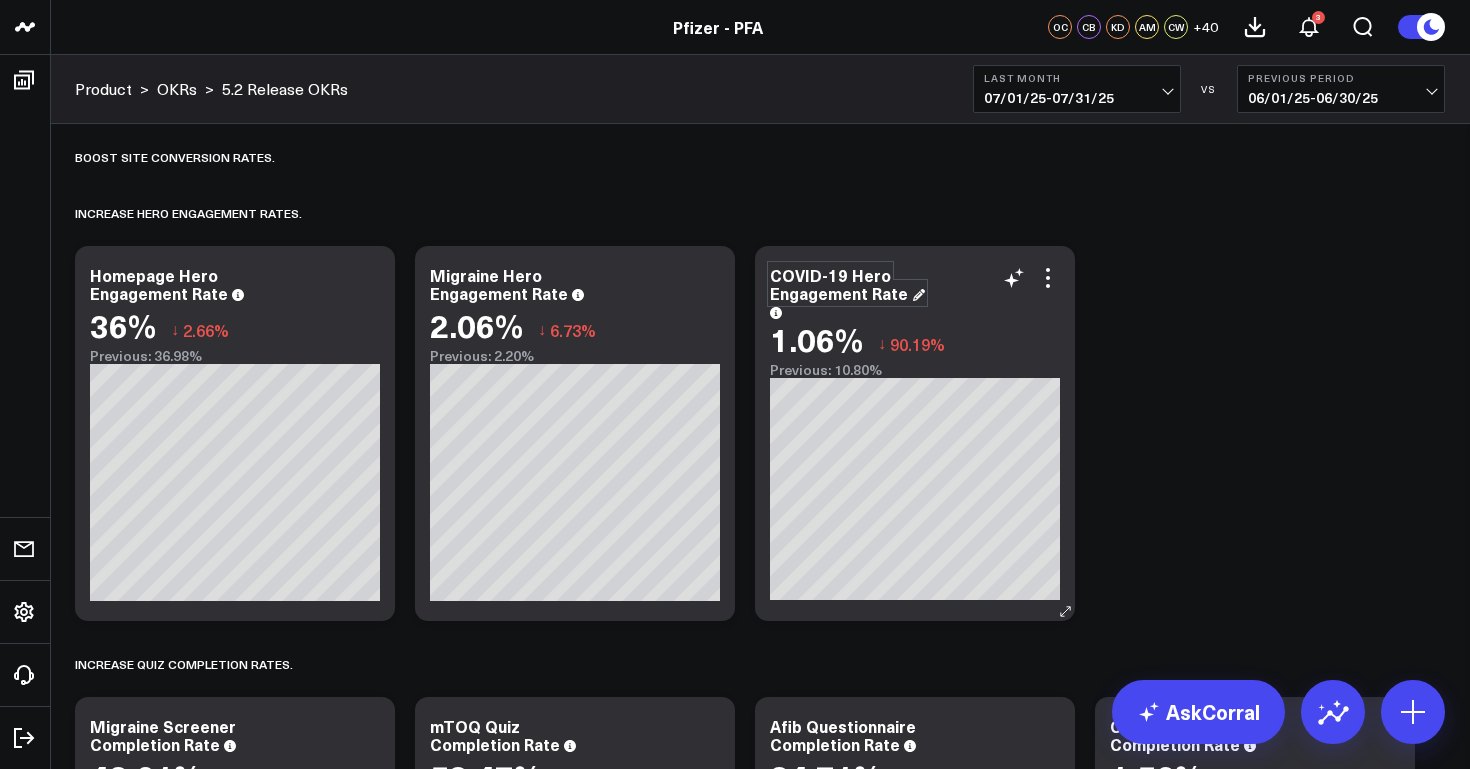 click on "COVID-19 Hero Engagement Rate" at bounding box center [847, 284] 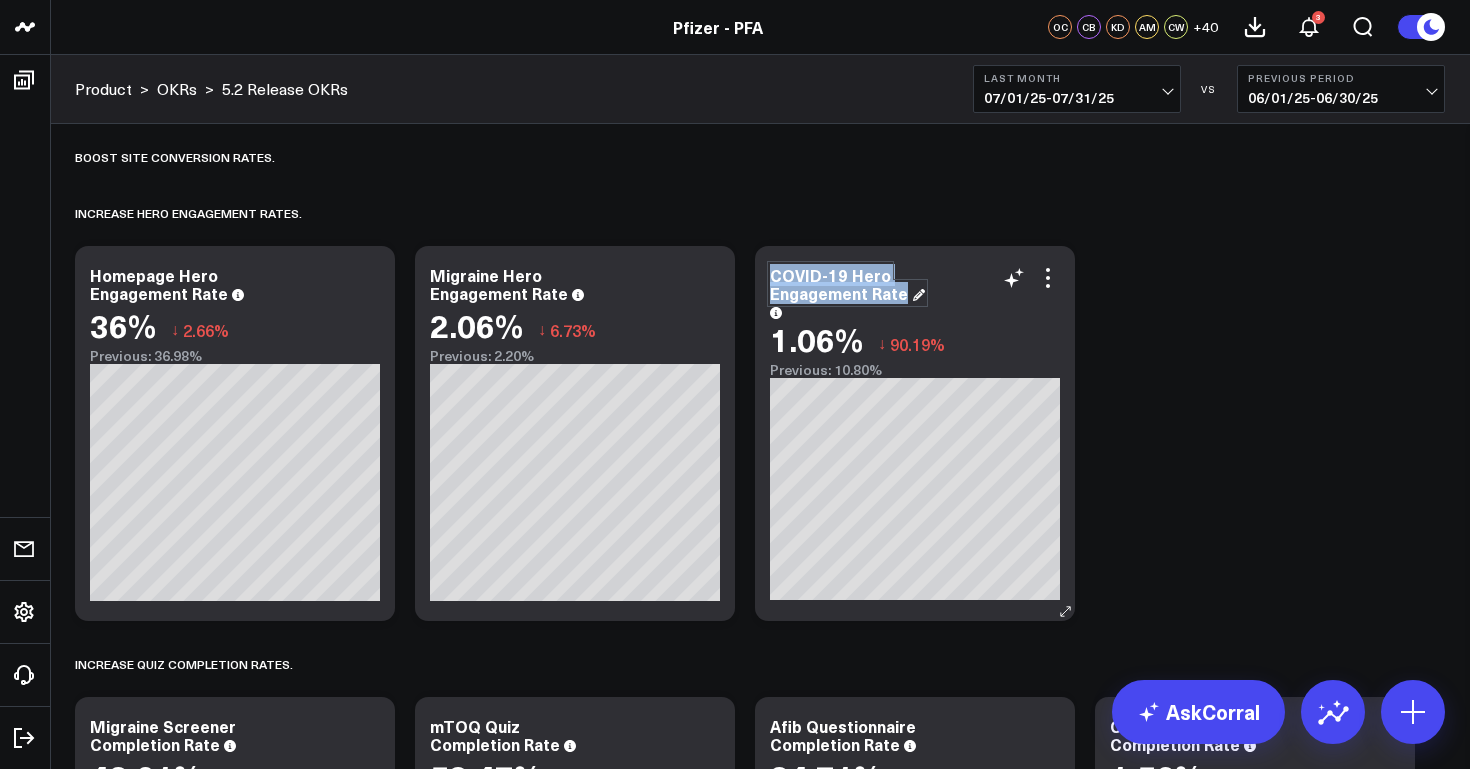 drag, startPoint x: 905, startPoint y: 294, endPoint x: 756, endPoint y: 261, distance: 152.61061 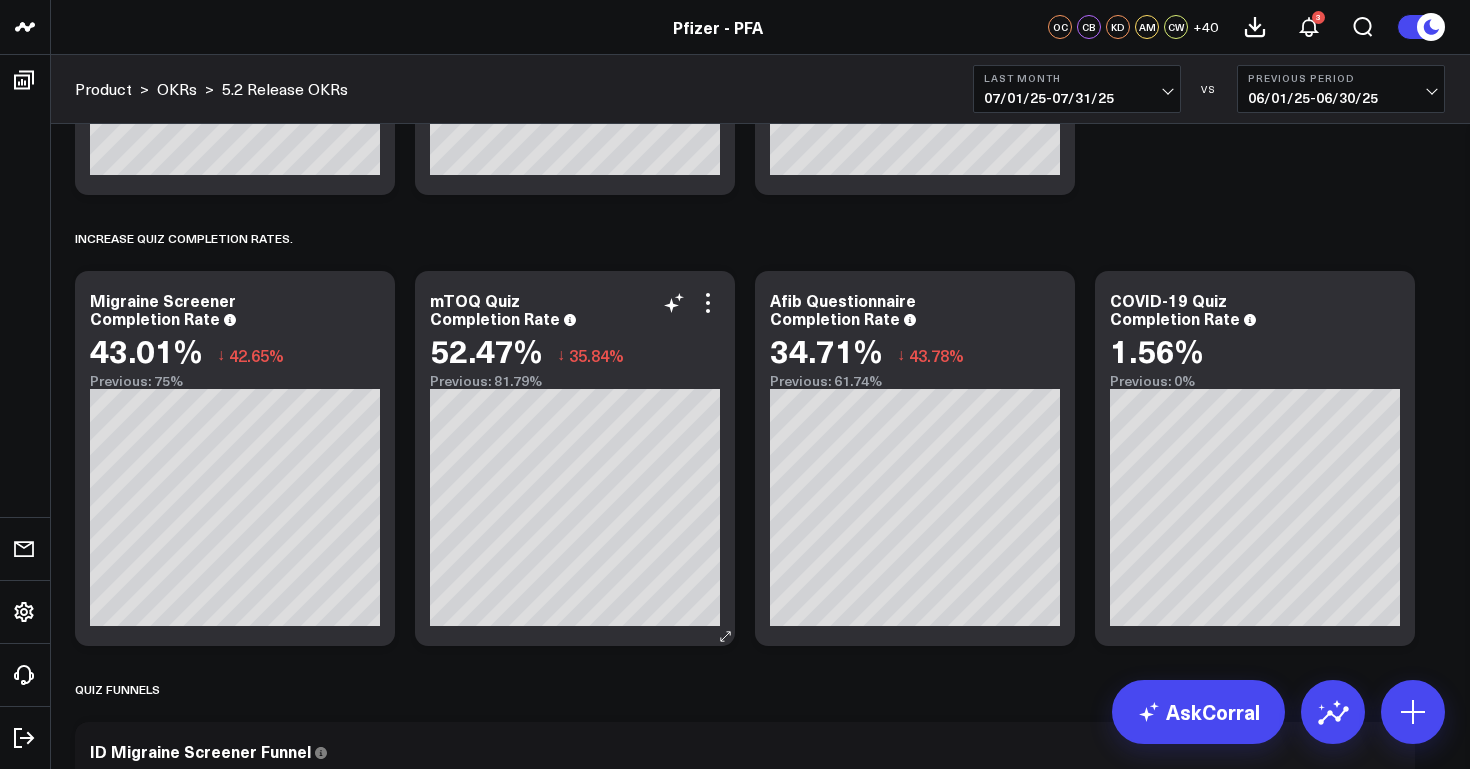 scroll, scrollTop: 932, scrollLeft: 0, axis: vertical 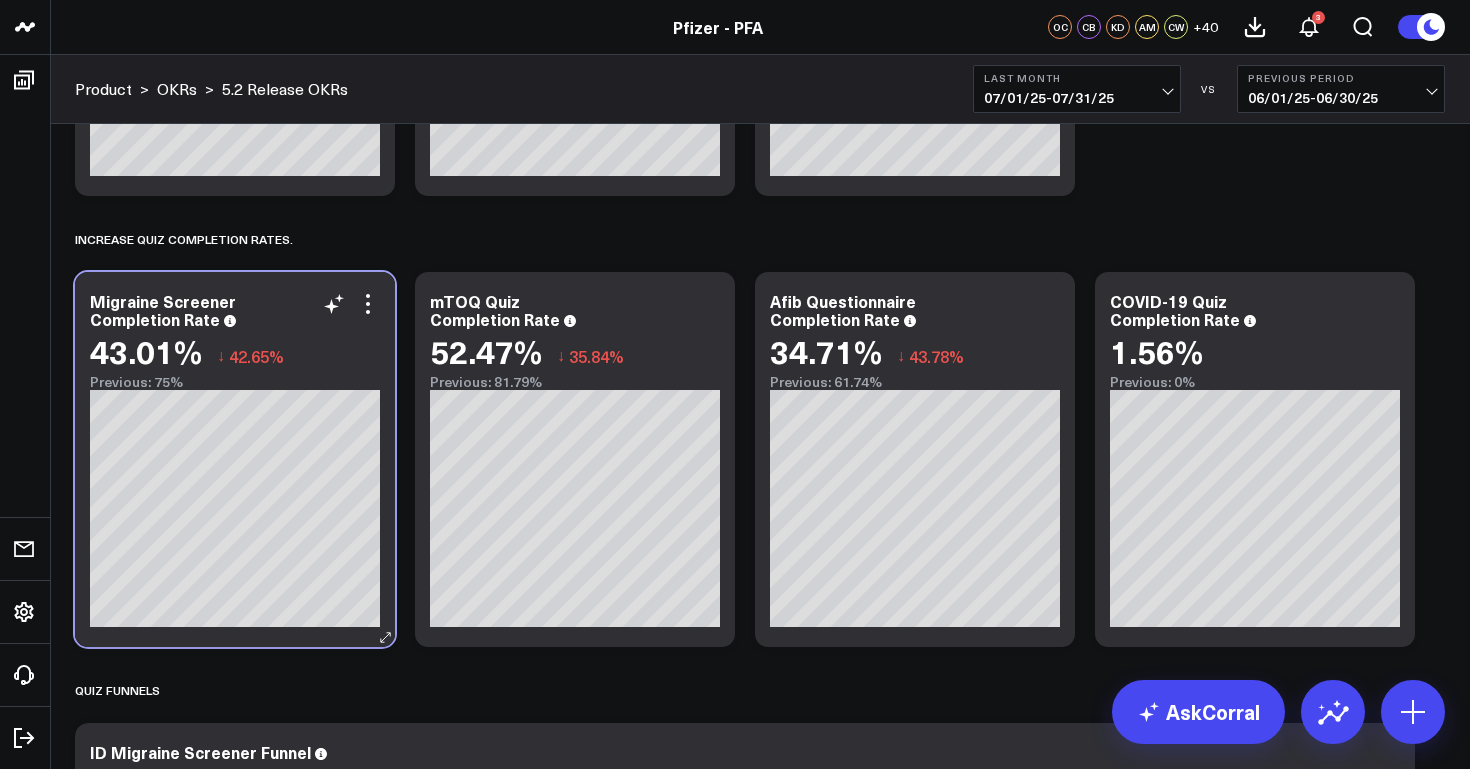 click on "Migraine Screener Completion Rate 43.01% ↓   42.65% Previous: 75%" at bounding box center [235, 341] 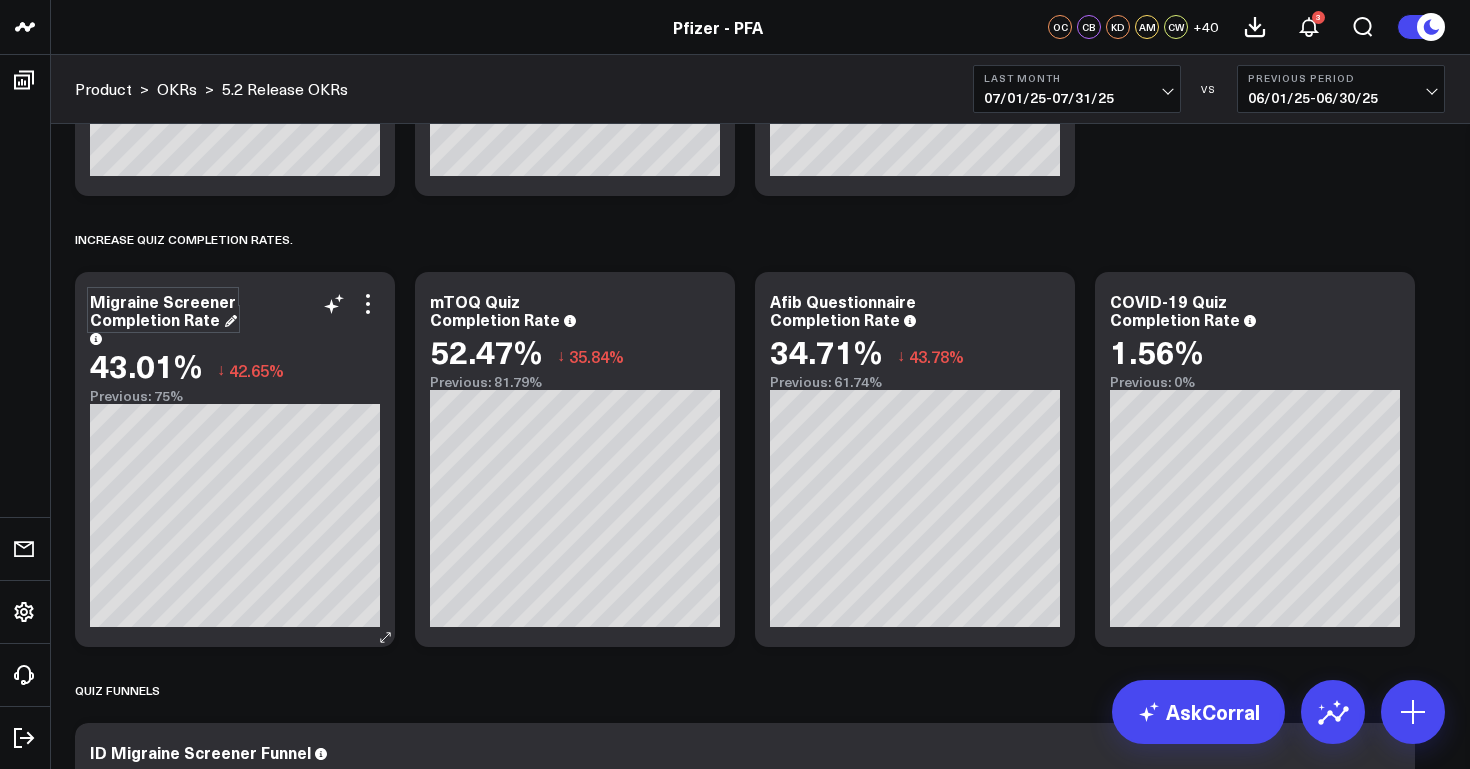click on "Migraine Screener Completion Rate" at bounding box center (163, 310) 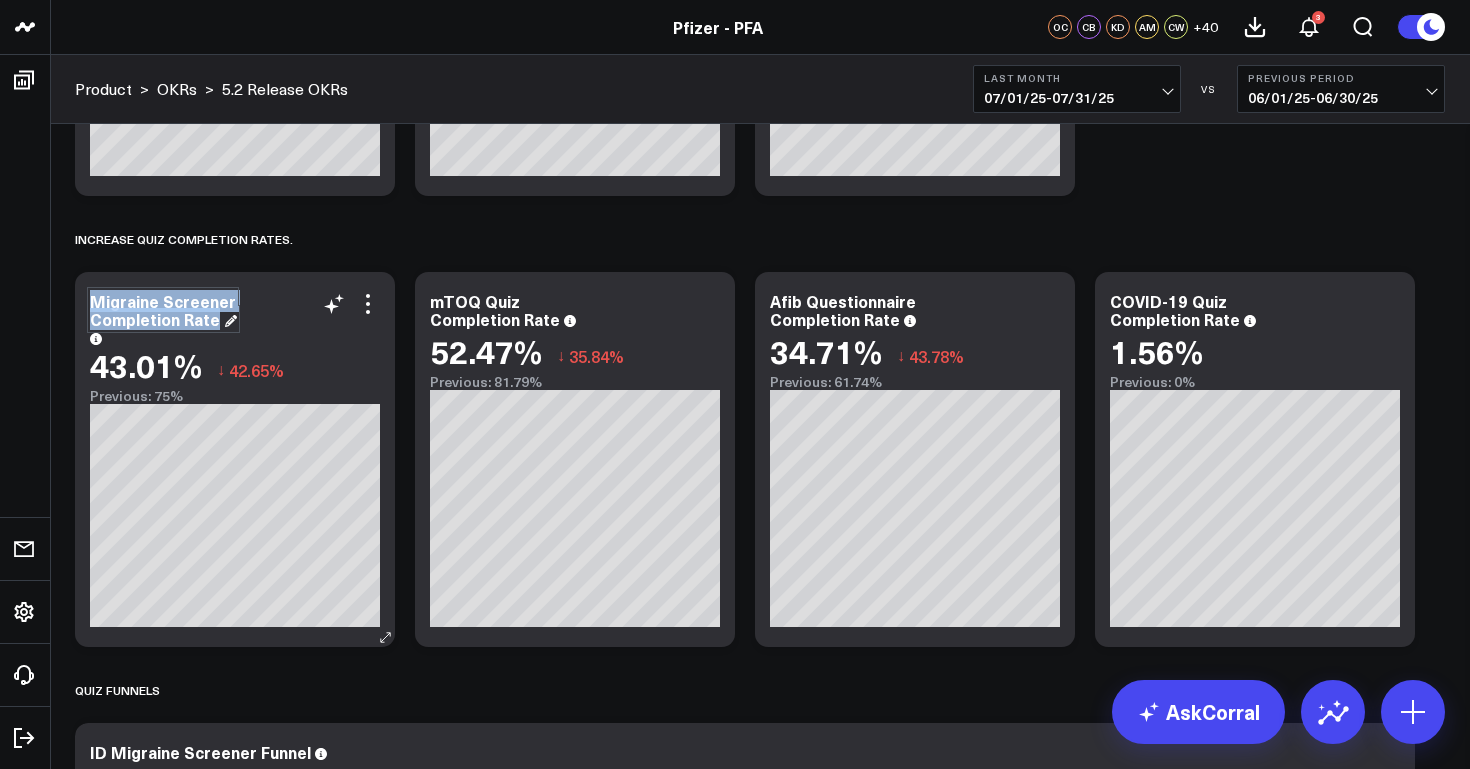 drag, startPoint x: 216, startPoint y: 318, endPoint x: 87, endPoint y: 296, distance: 130.86252 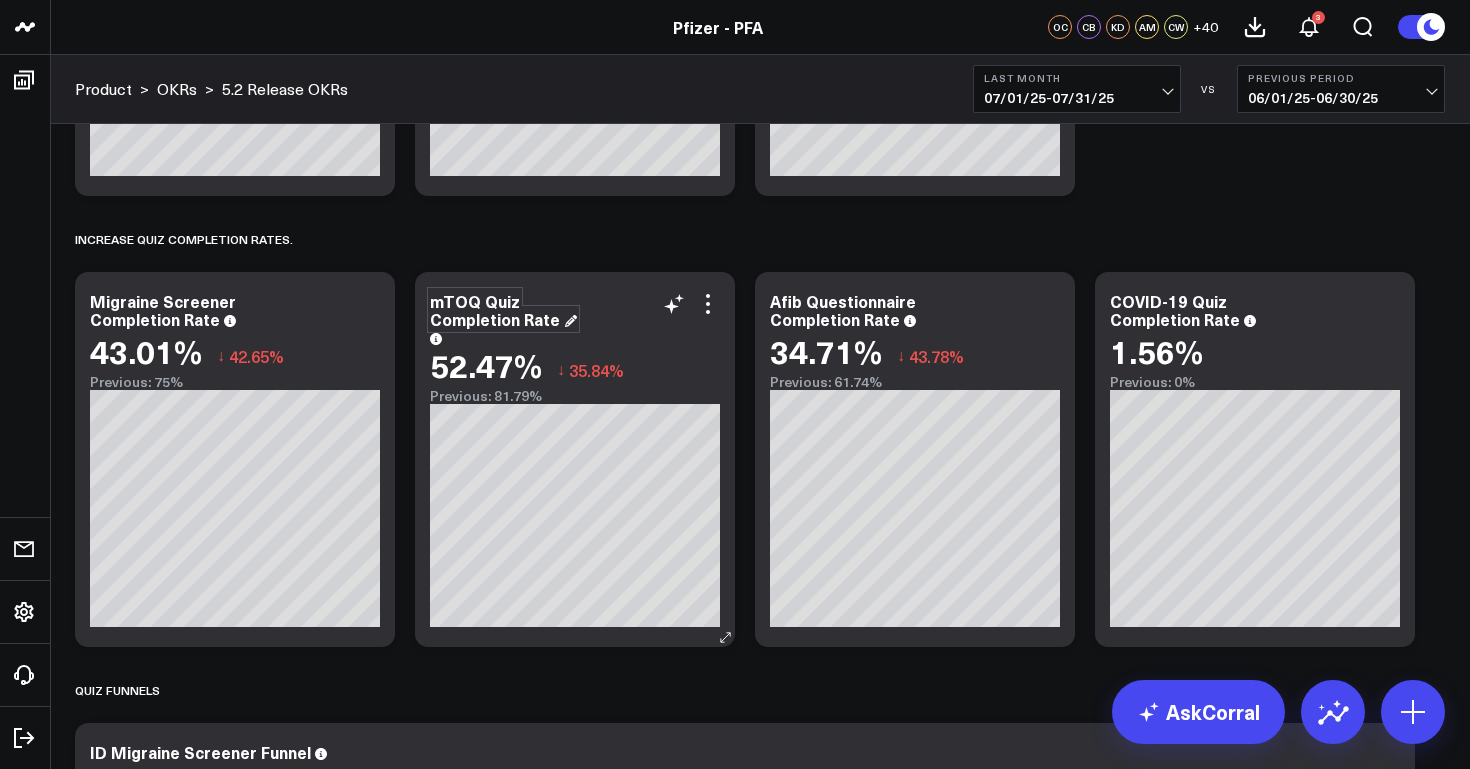 click on "mTOQ Quiz Completion Rate" at bounding box center (503, 310) 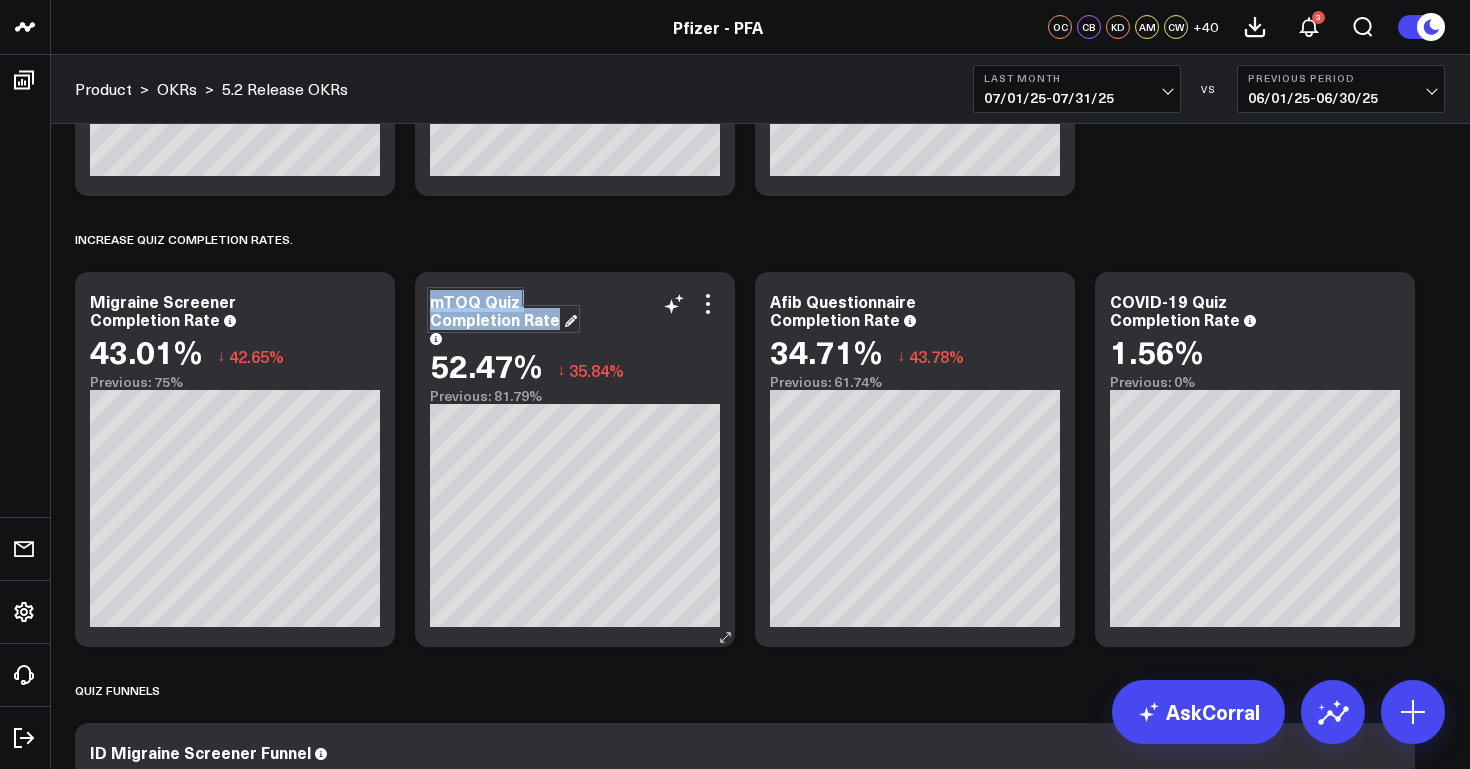 drag, startPoint x: 557, startPoint y: 317, endPoint x: 424, endPoint y: 299, distance: 134.21252 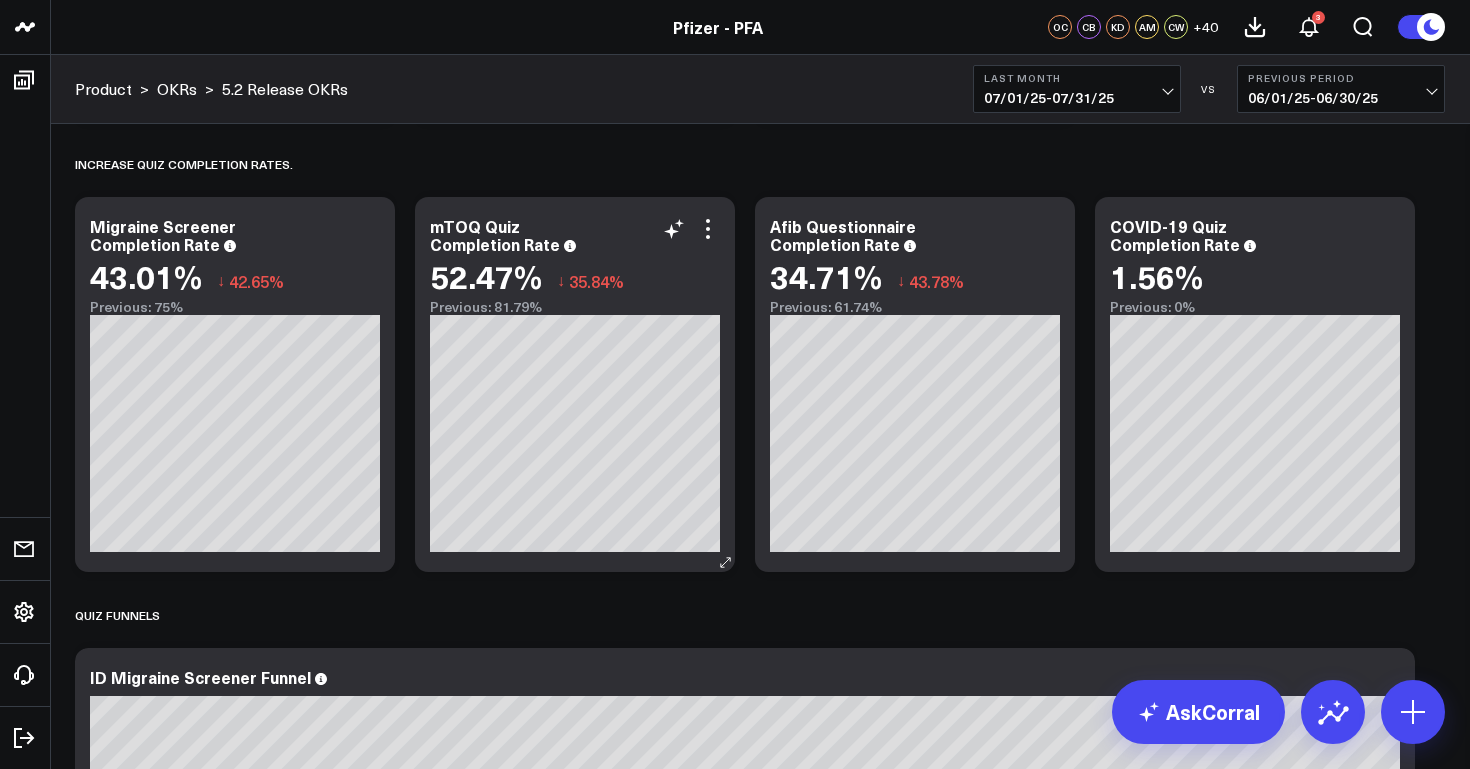 scroll, scrollTop: 1010, scrollLeft: 0, axis: vertical 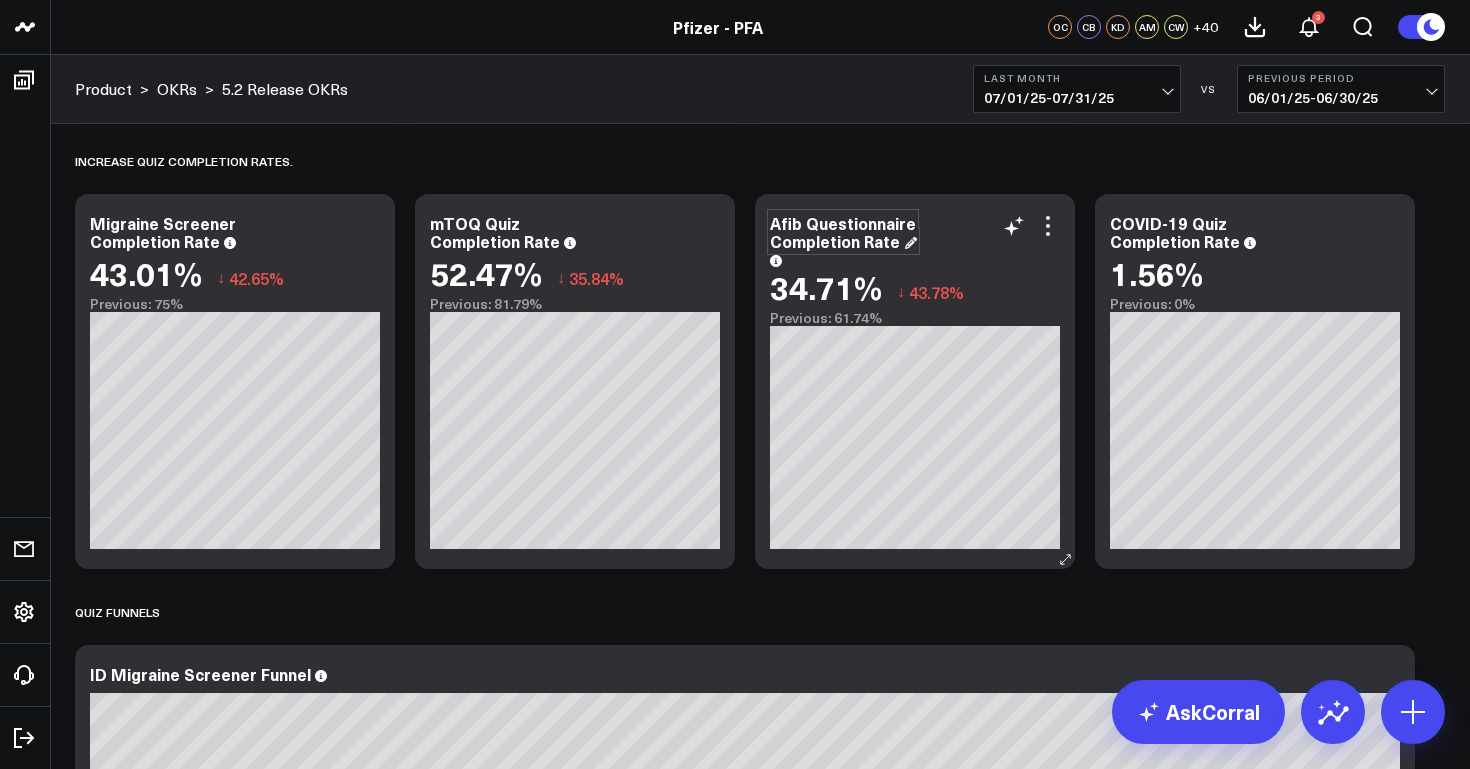 click on "Afib Questionnaire Completion Rate" at bounding box center (843, 232) 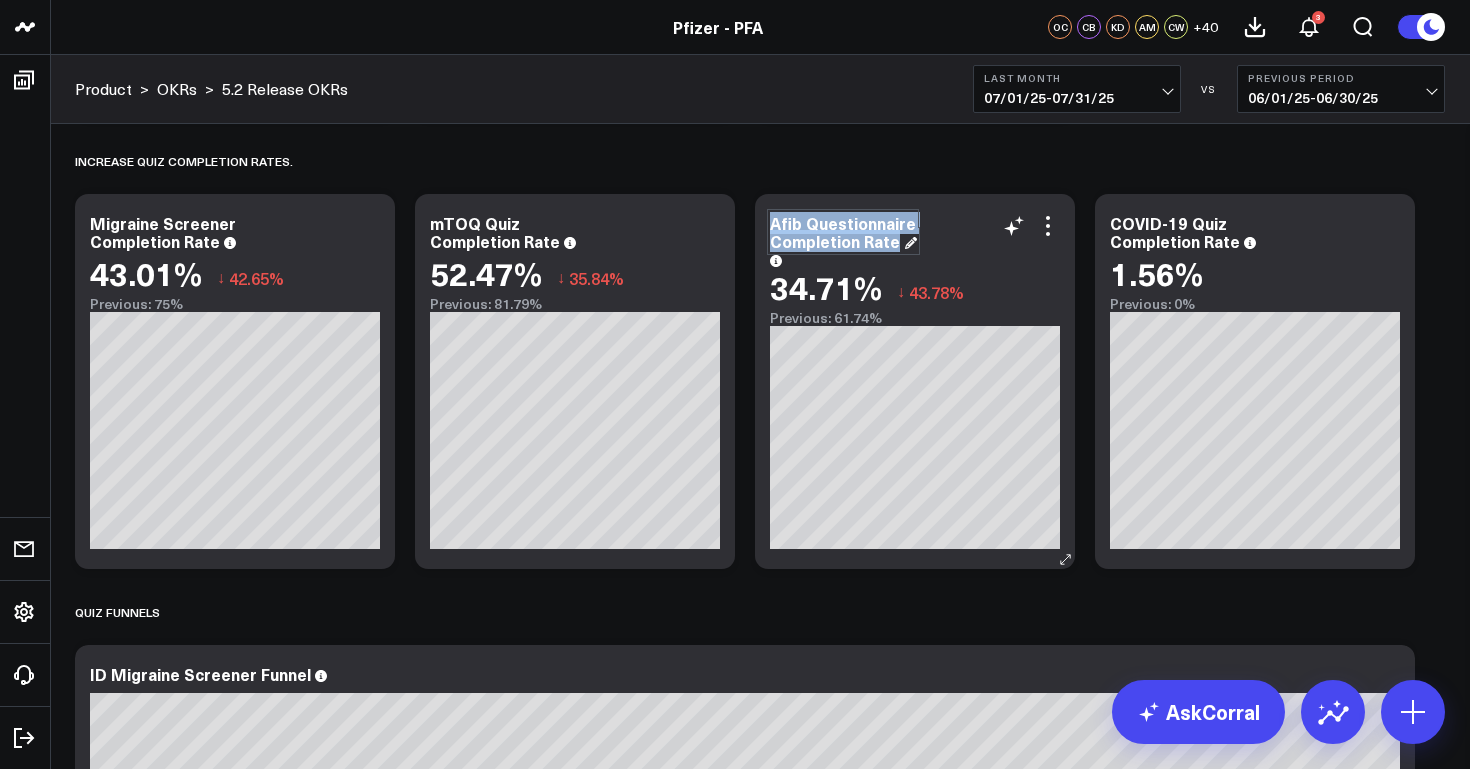 drag, startPoint x: 897, startPoint y: 243, endPoint x: 771, endPoint y: 196, distance: 134.48048 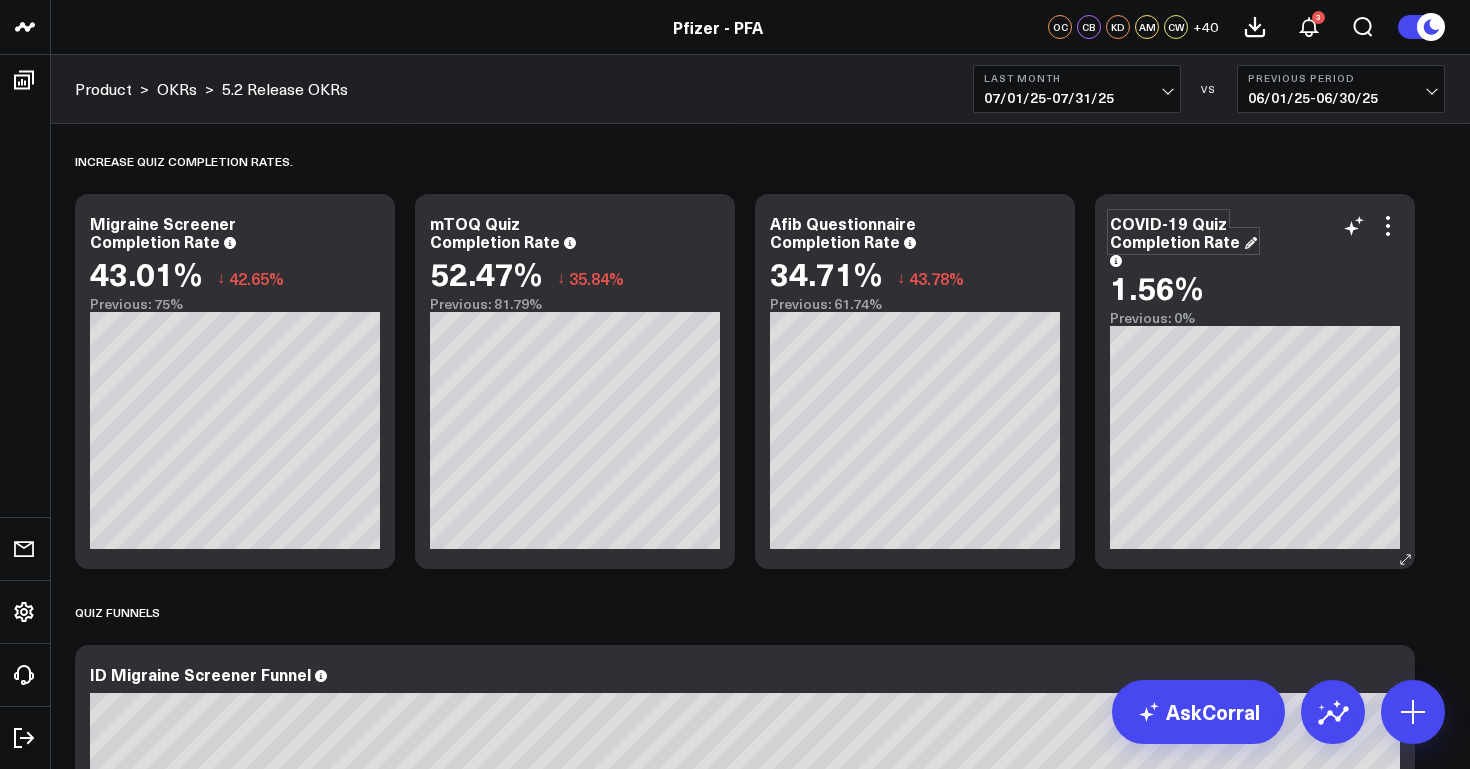 click on "COVID-19 Quiz Completion Rate" at bounding box center [1183, 232] 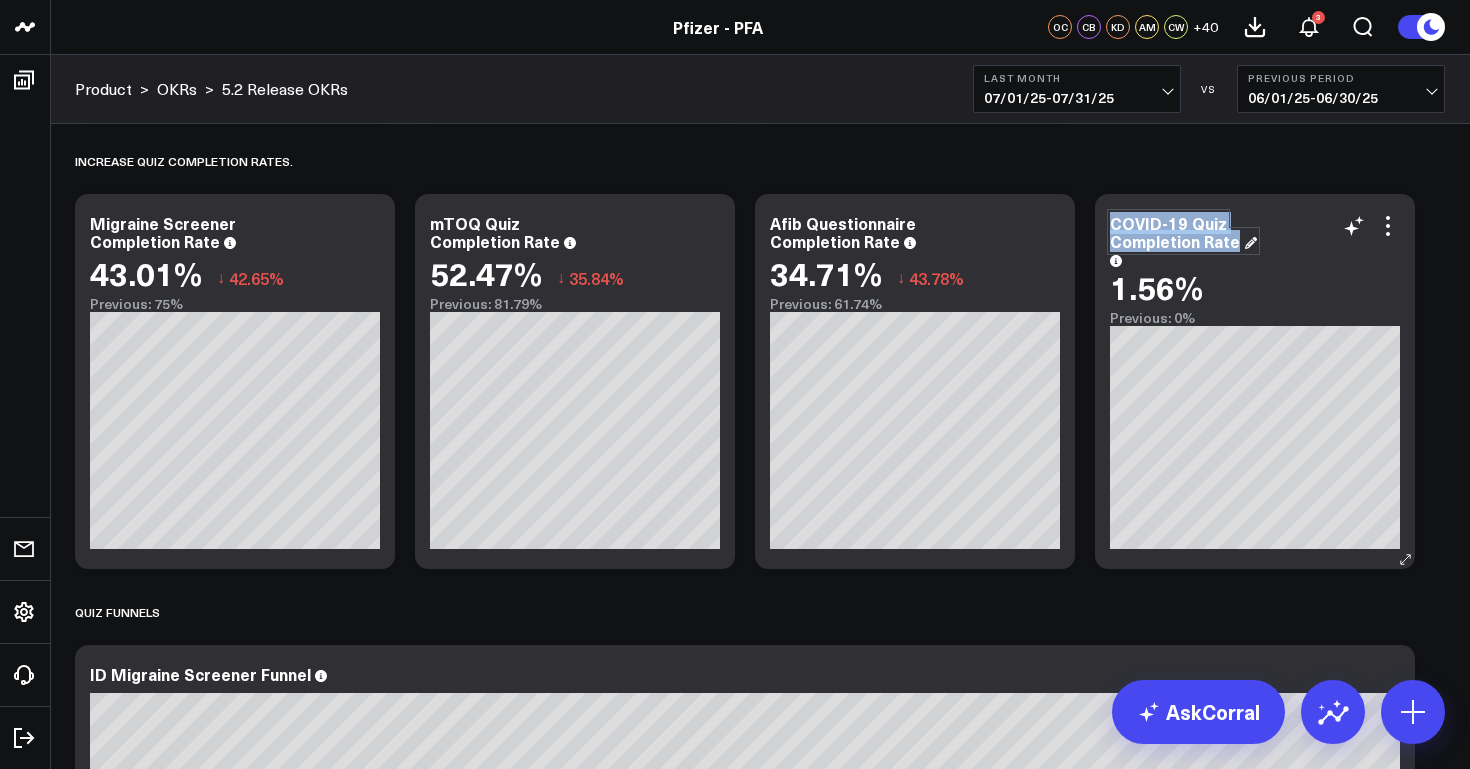 drag, startPoint x: 1237, startPoint y: 242, endPoint x: 1106, endPoint y: 220, distance: 132.83449 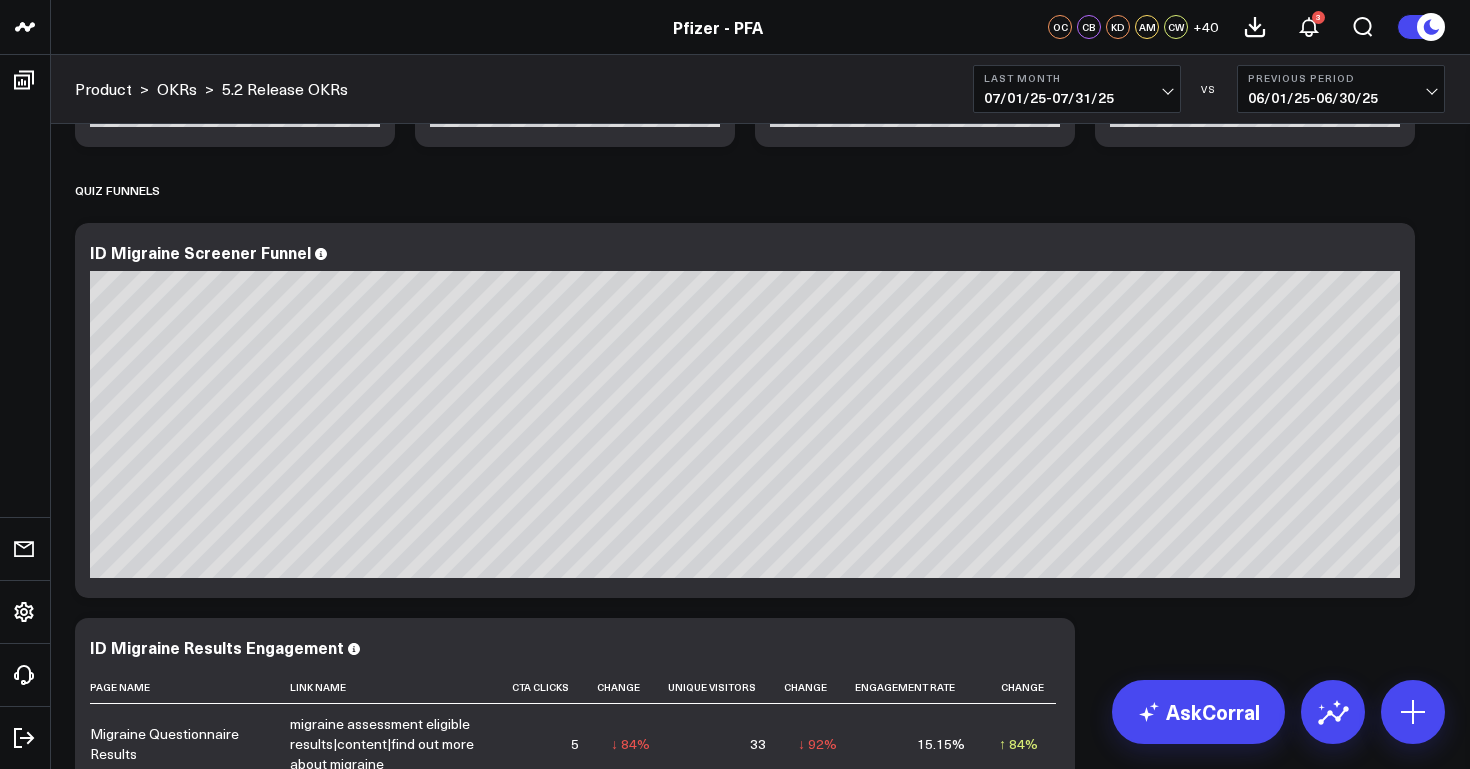 scroll, scrollTop: 1430, scrollLeft: 0, axis: vertical 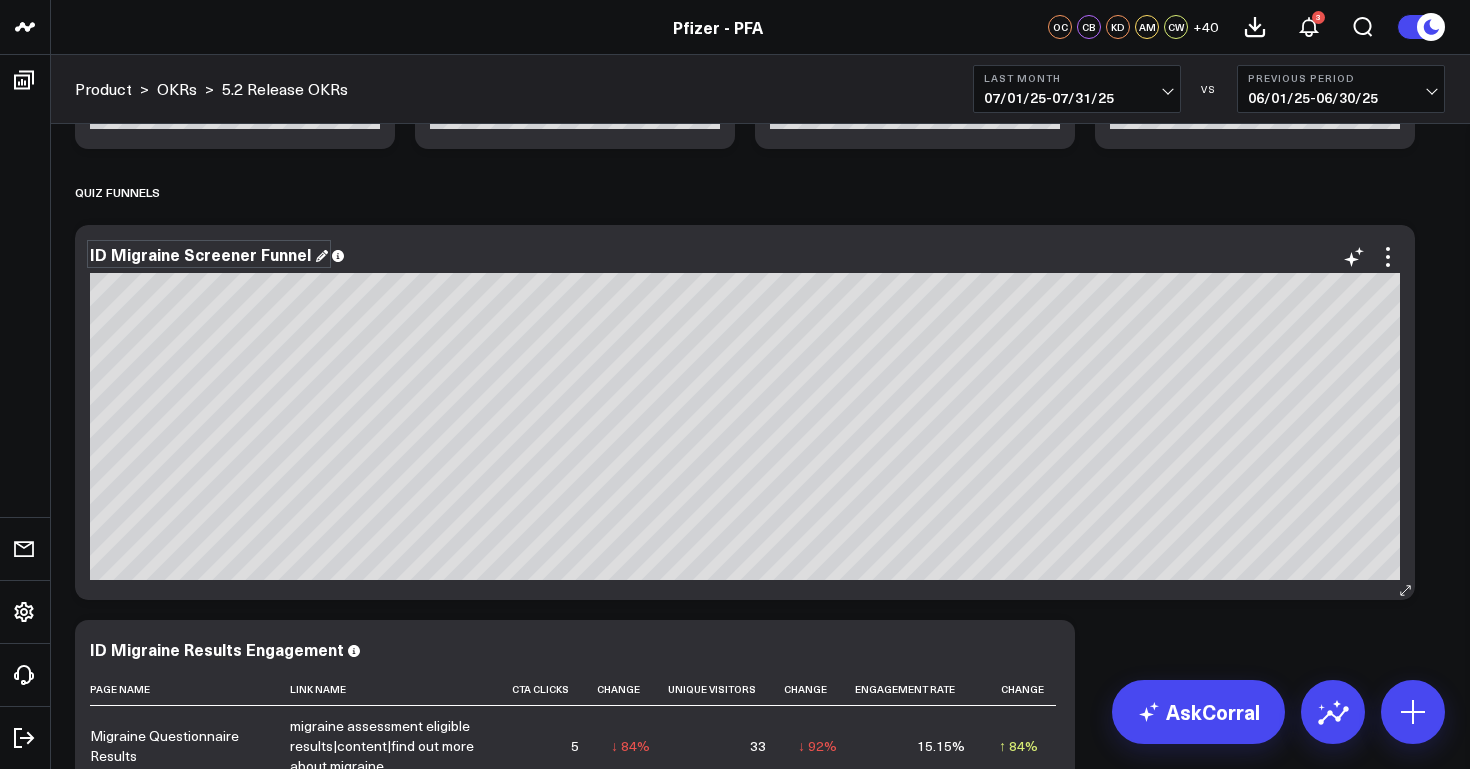 click on "ID Migraine Screener Funnel" at bounding box center [209, 254] 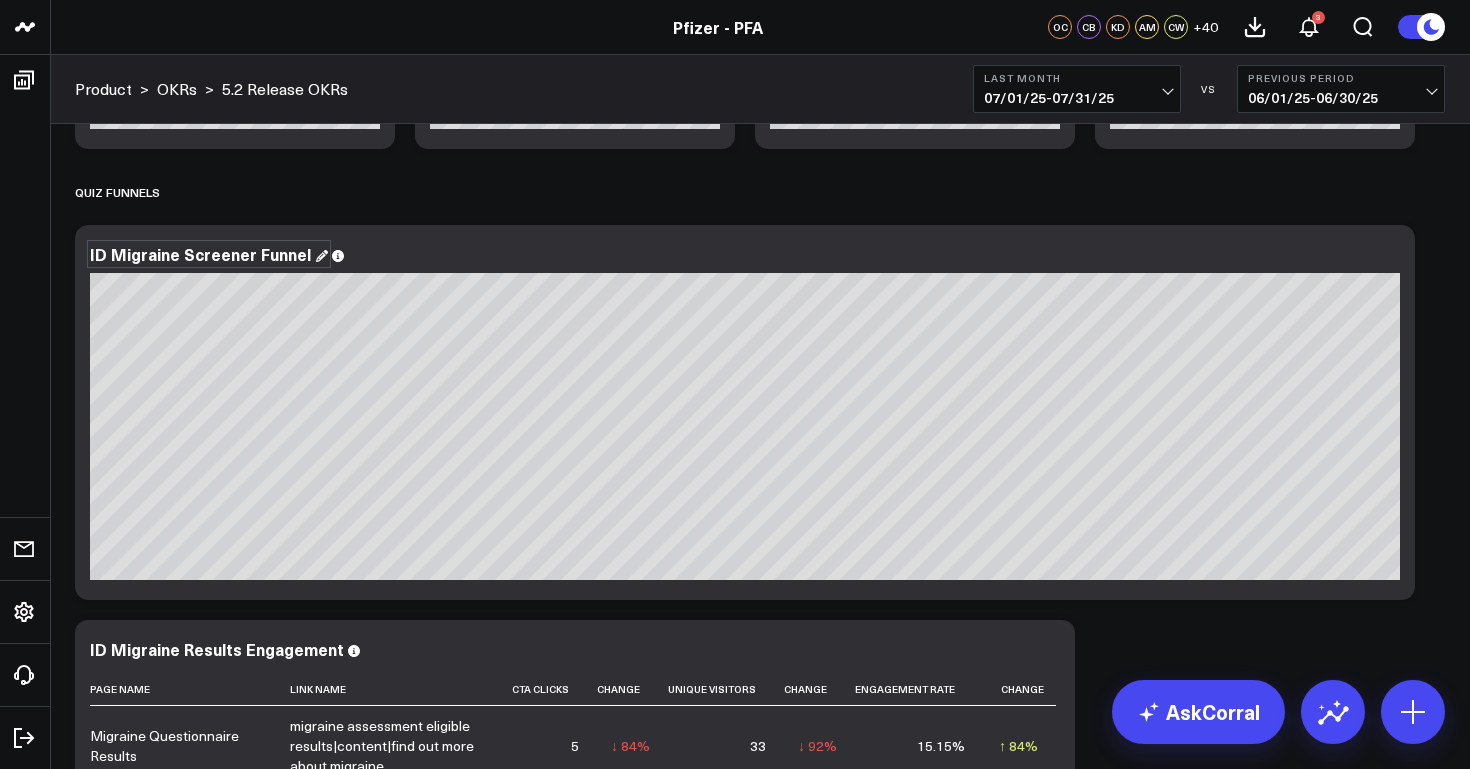 drag, startPoint x: 306, startPoint y: 255, endPoint x: 74, endPoint y: 256, distance: 232.00215 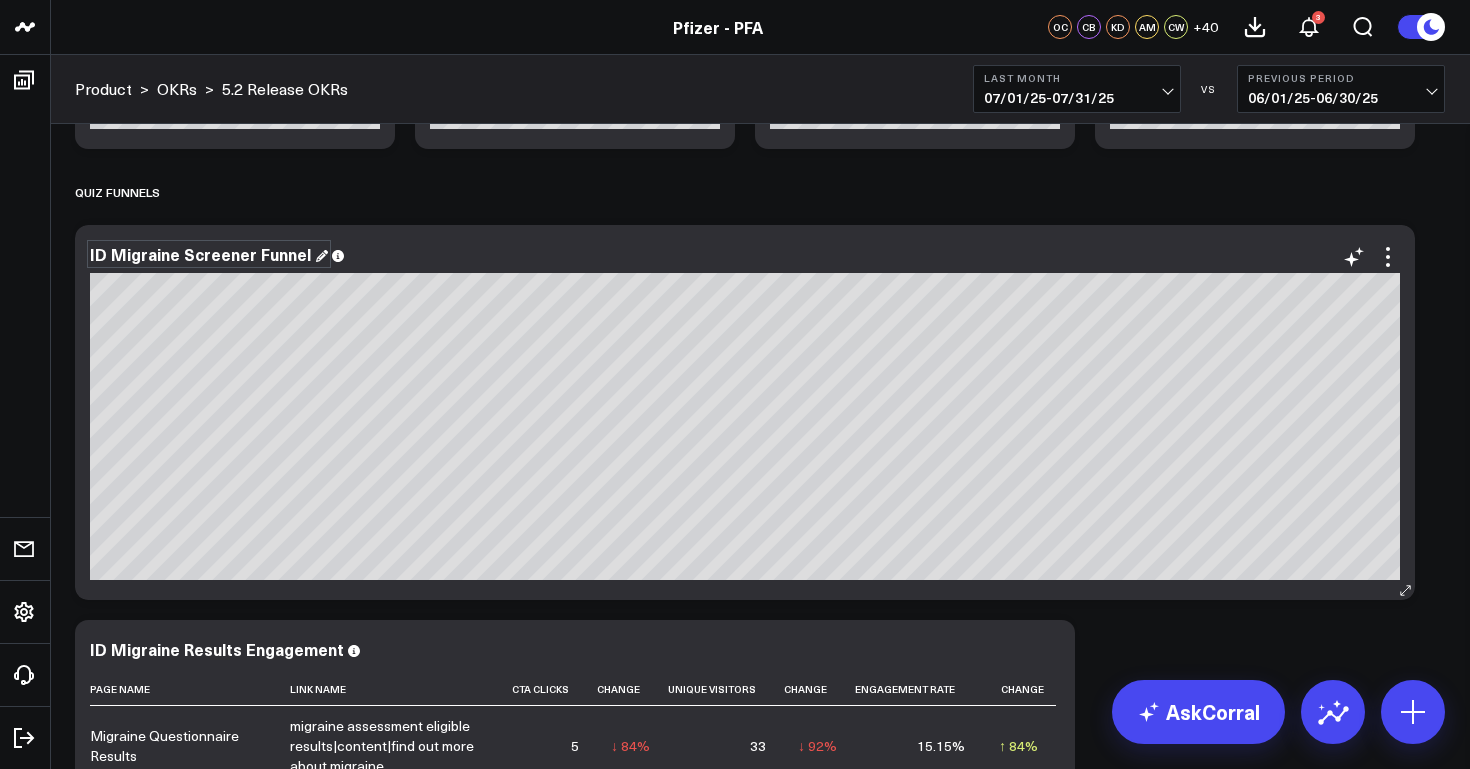 click on "ID Migraine Screener Funnel" at bounding box center (209, 254) 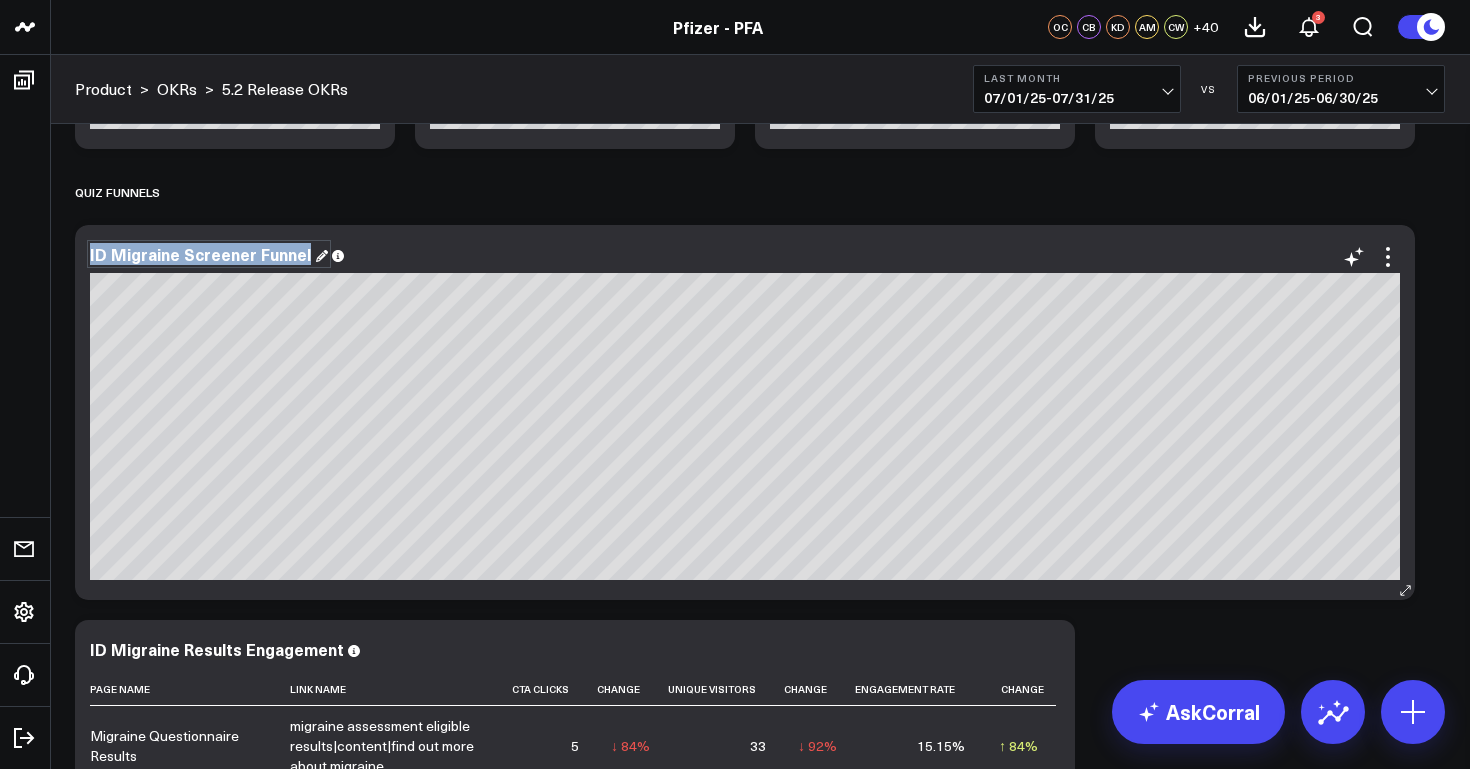 drag, startPoint x: 307, startPoint y: 255, endPoint x: 88, endPoint y: 247, distance: 219.14607 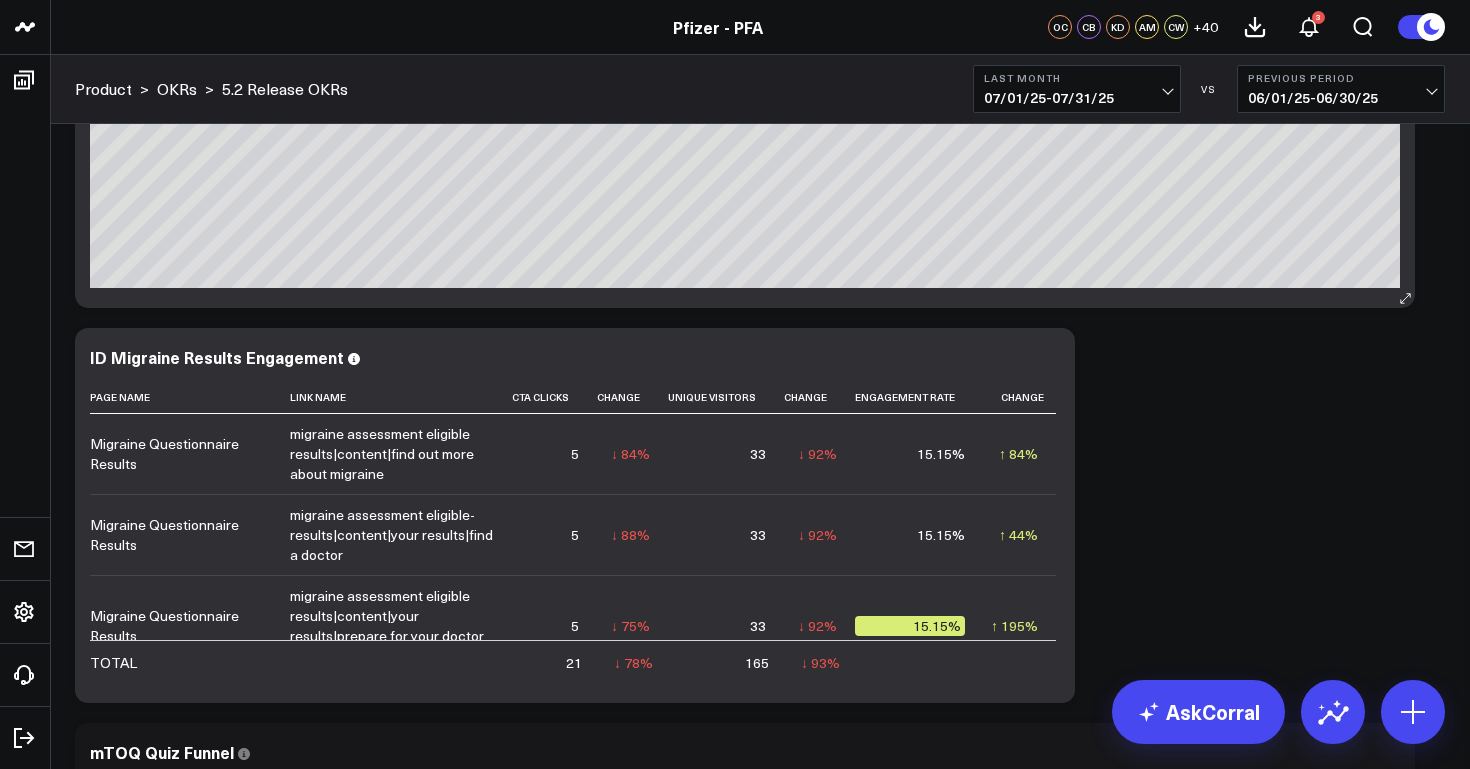 scroll, scrollTop: 1753, scrollLeft: 0, axis: vertical 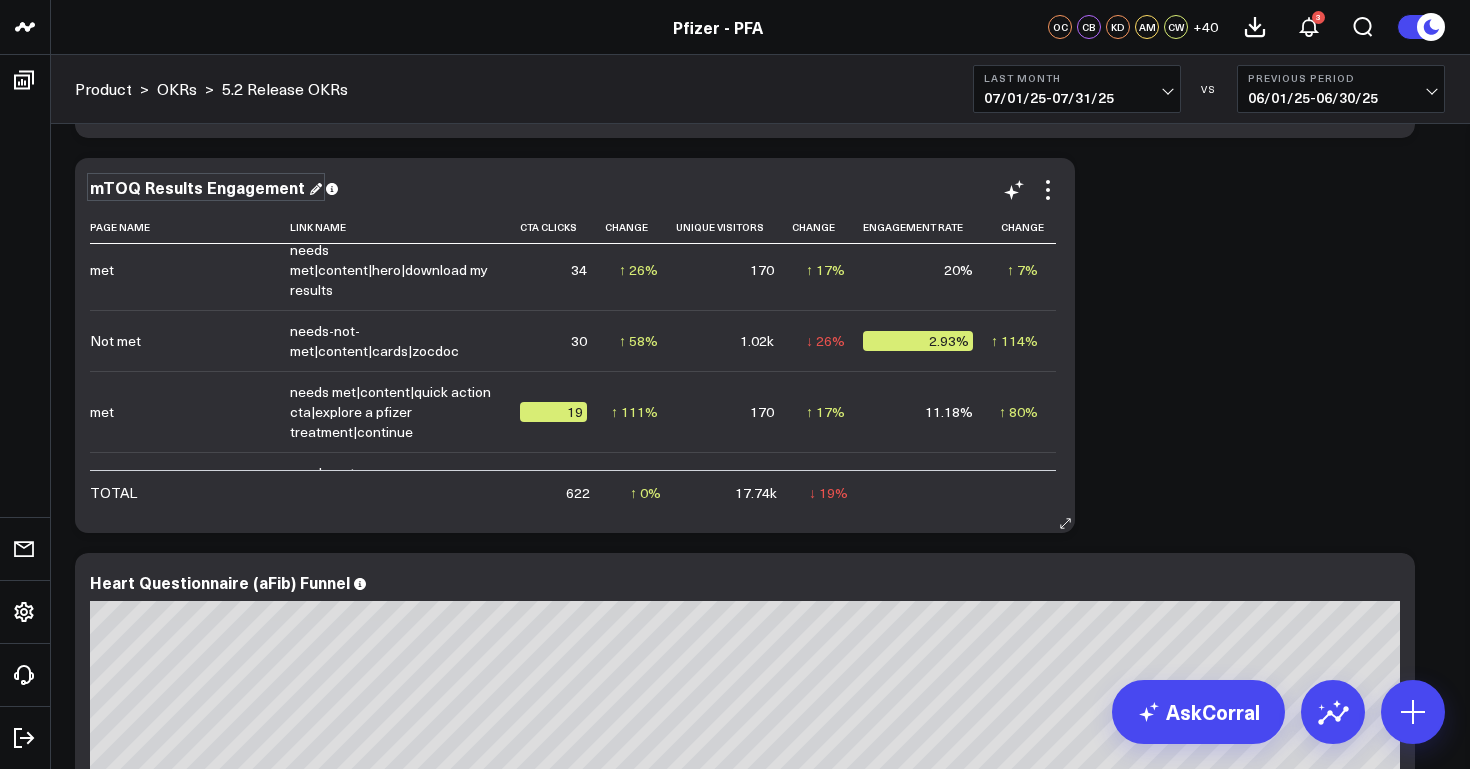 click on "mTOQ Results Engagement" at bounding box center [206, 187] 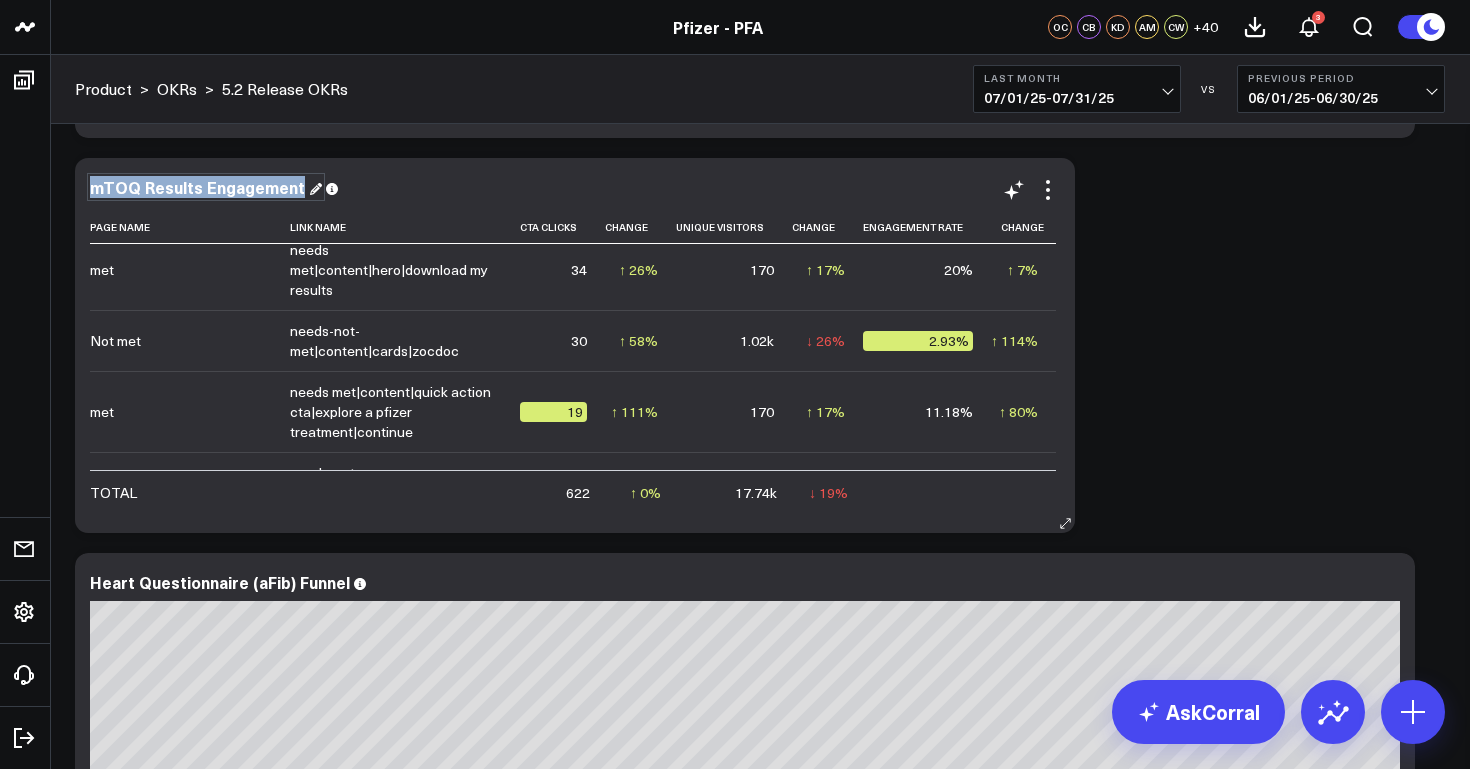 drag, startPoint x: 297, startPoint y: 188, endPoint x: 80, endPoint y: 189, distance: 217.0023 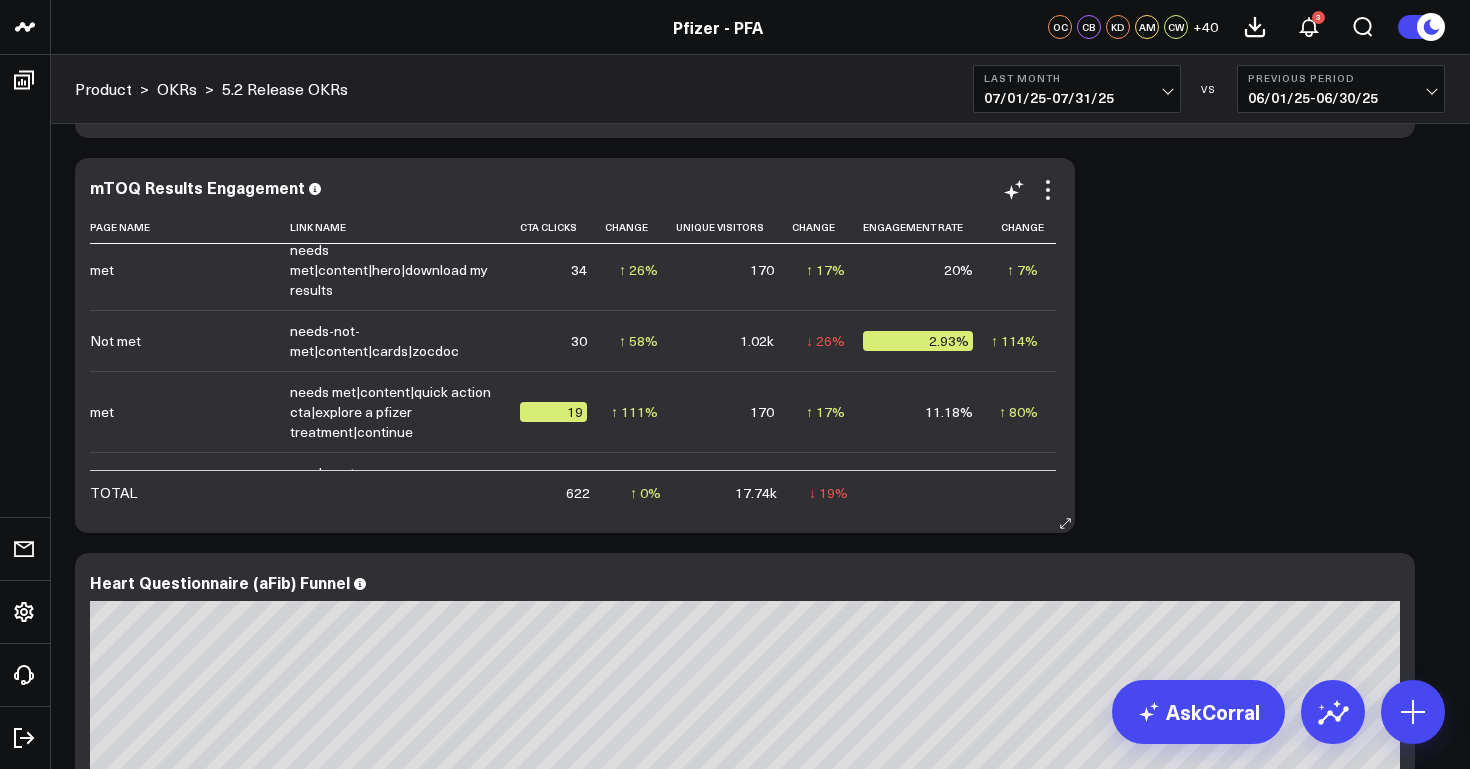 scroll, scrollTop: 0, scrollLeft: 0, axis: both 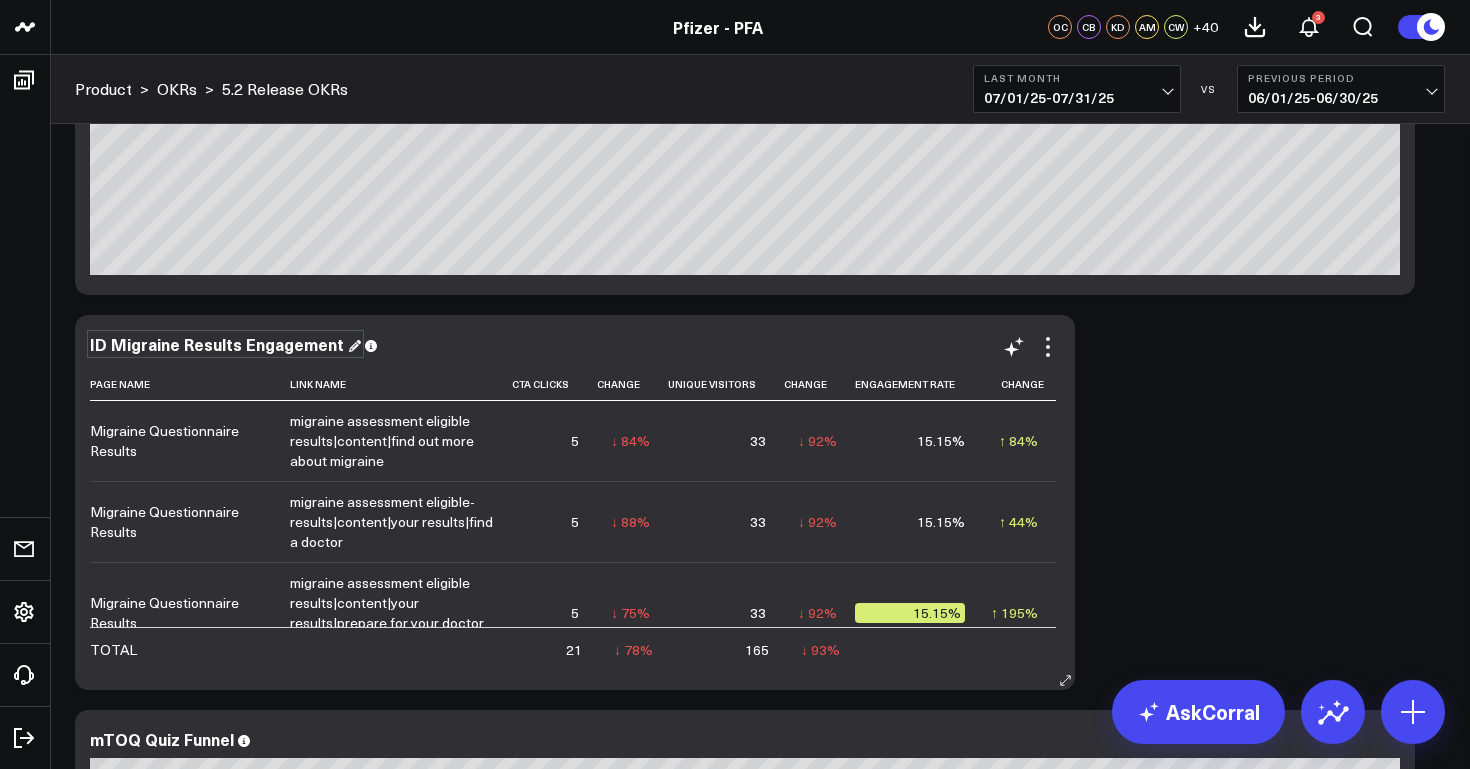 click on "ID Migraine Results Engagement" at bounding box center [225, 344] 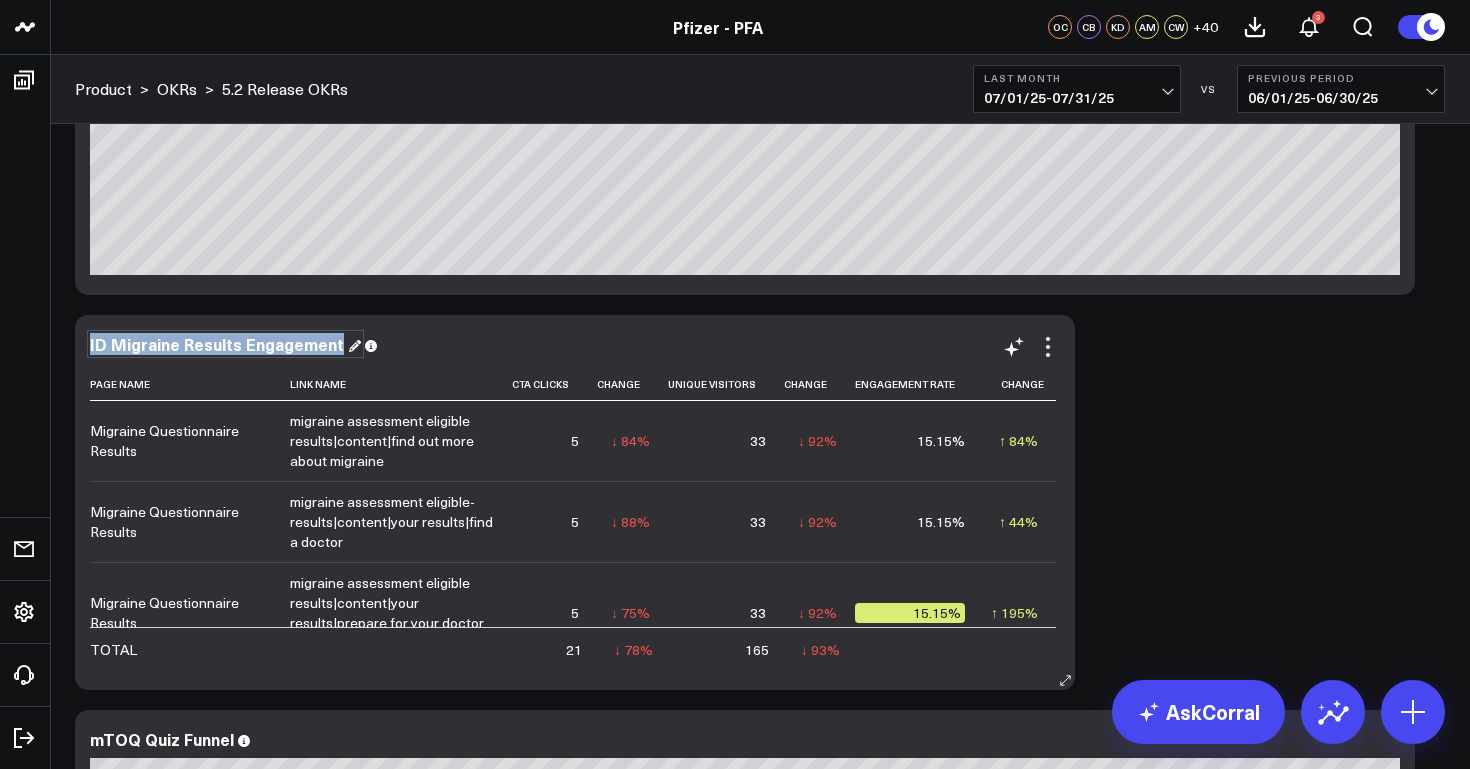 drag, startPoint x: 338, startPoint y: 346, endPoint x: 84, endPoint y: 333, distance: 254.33246 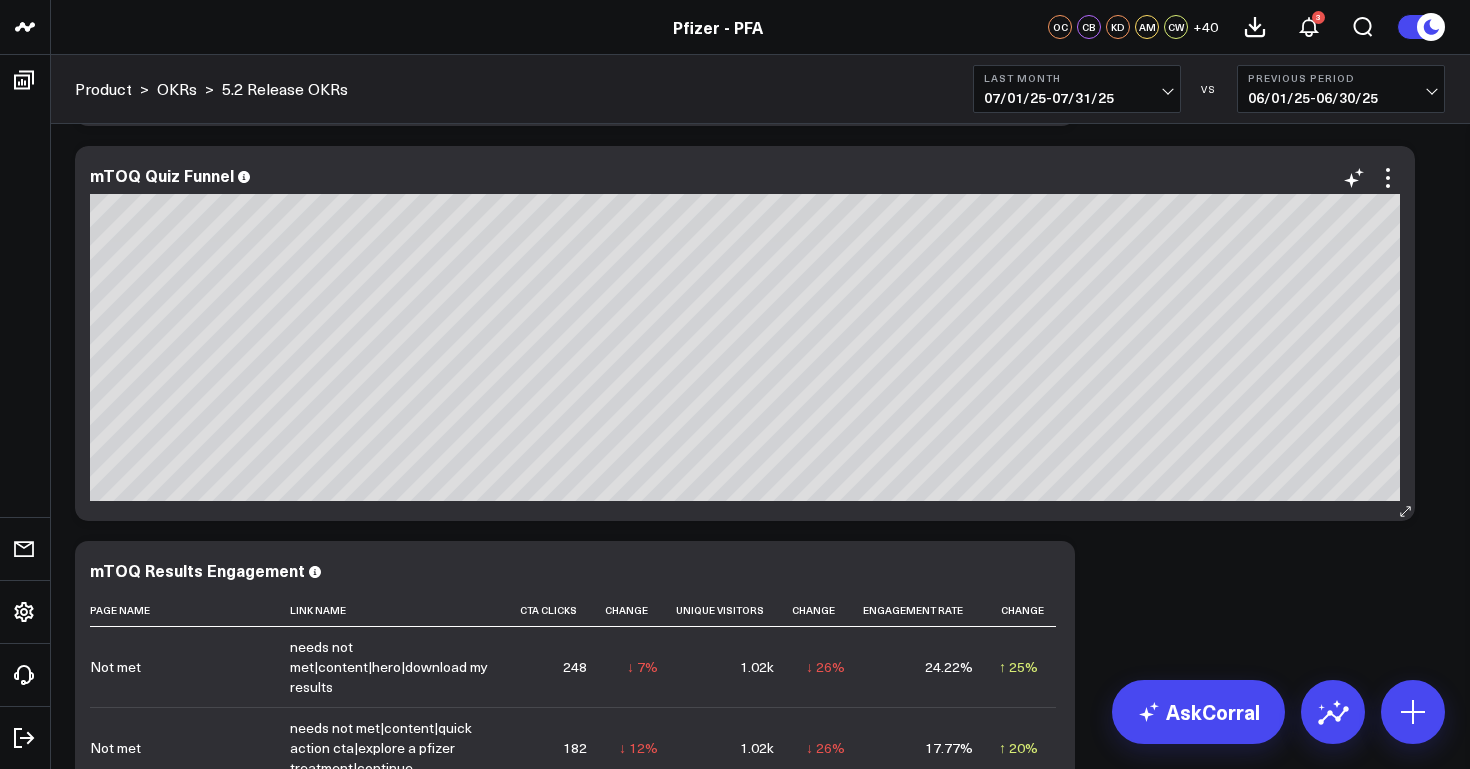 scroll, scrollTop: 2308, scrollLeft: 0, axis: vertical 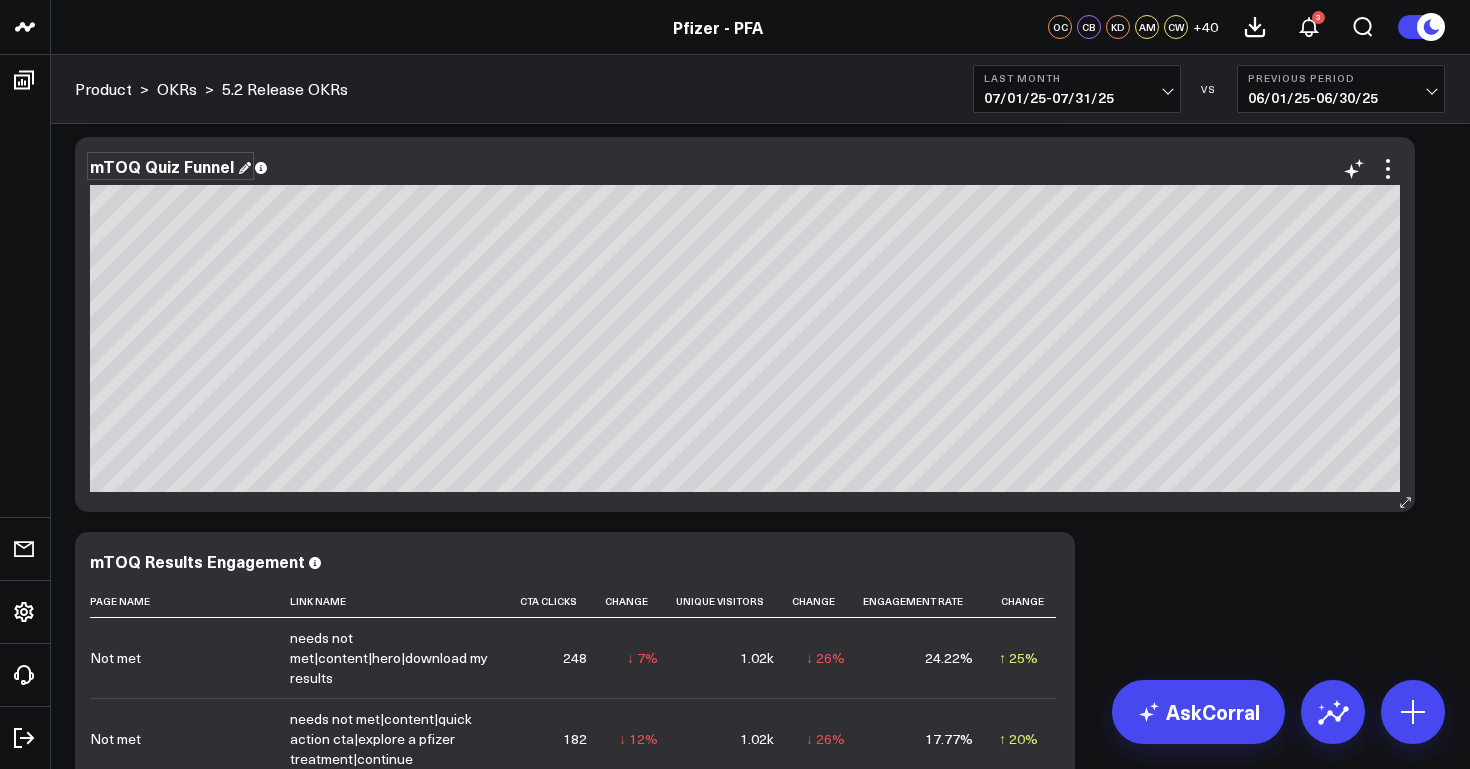 click on "mTOQ Quiz Funnel" at bounding box center [170, 166] 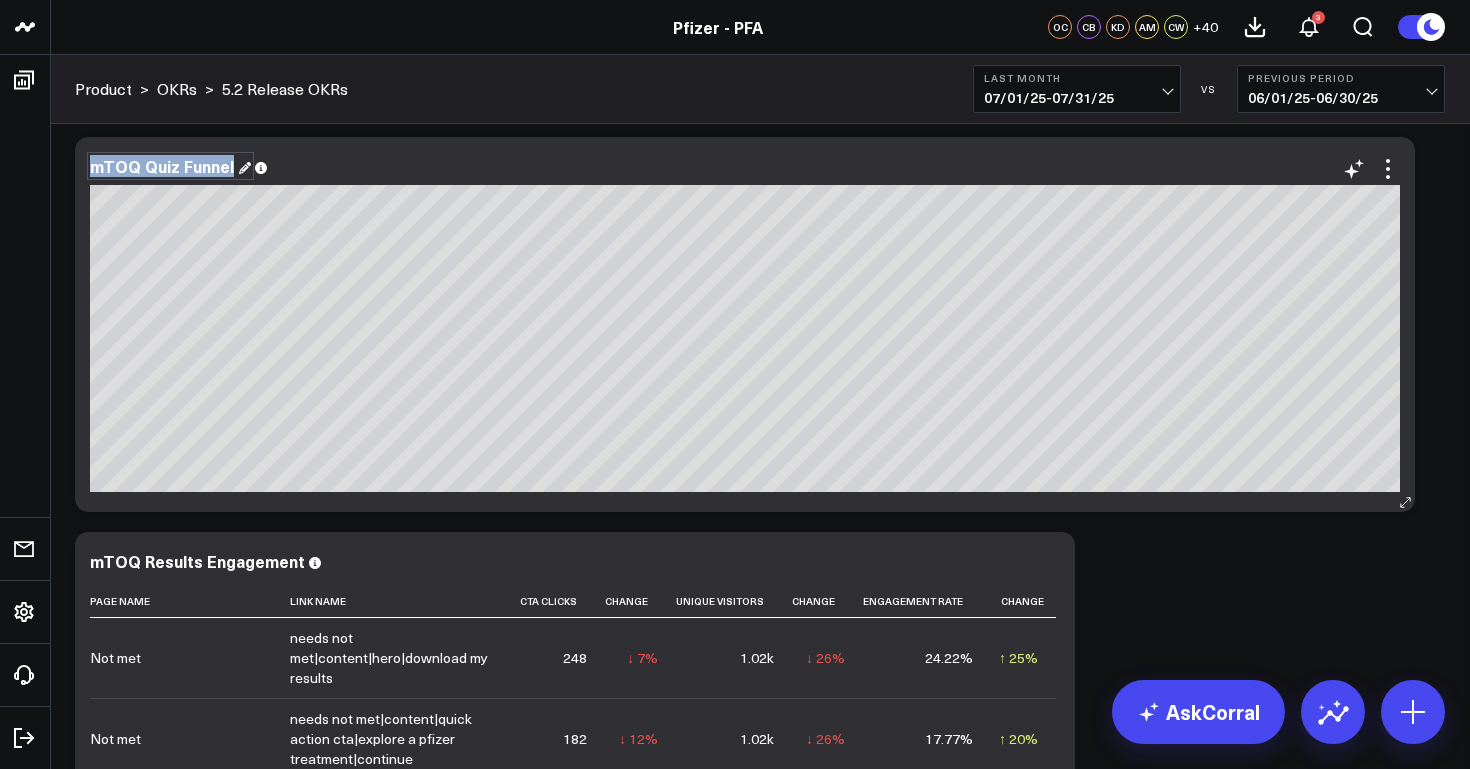 drag, startPoint x: 233, startPoint y: 166, endPoint x: 76, endPoint y: 159, distance: 157.15598 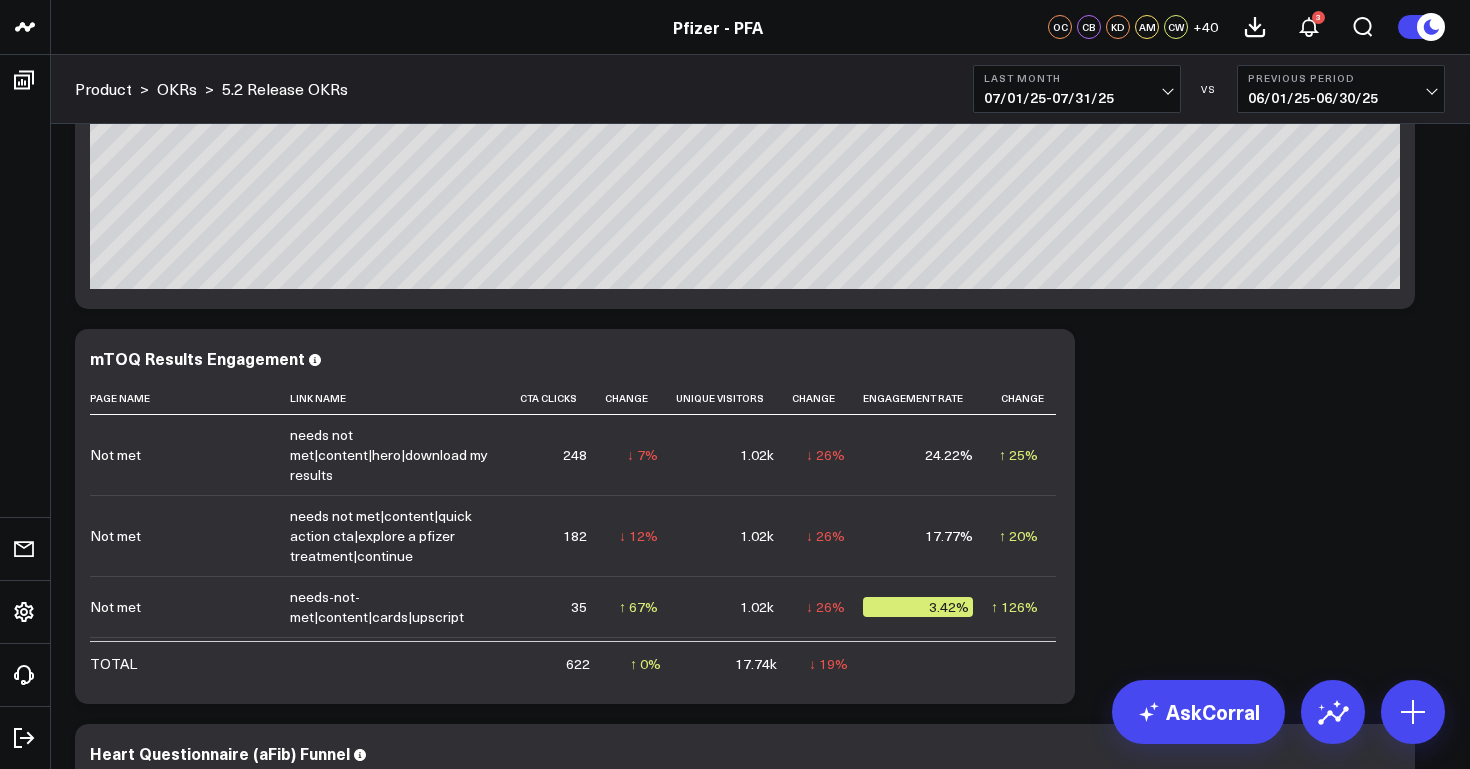 scroll, scrollTop: 2521, scrollLeft: 0, axis: vertical 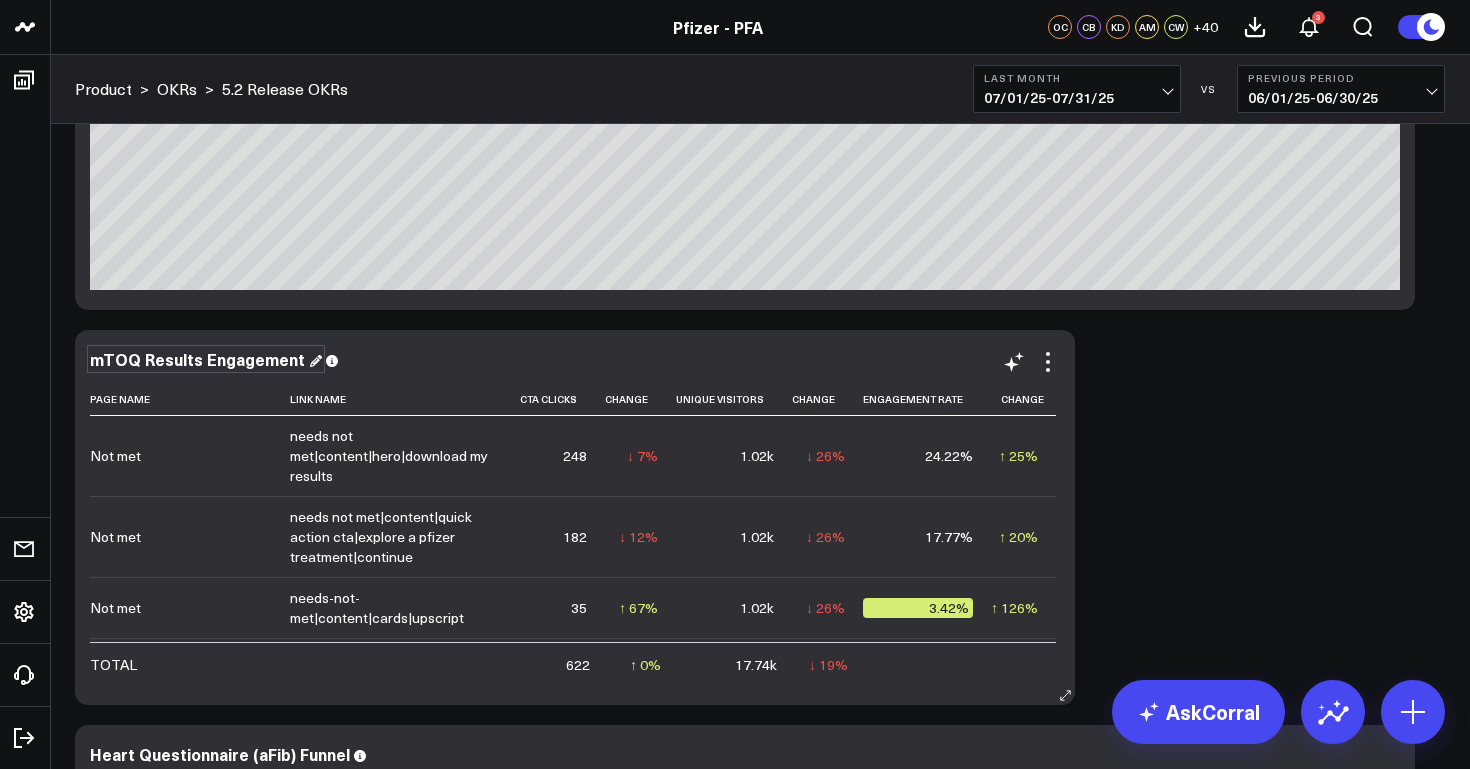 click on "mTOQ Results Engagement" at bounding box center (206, 359) 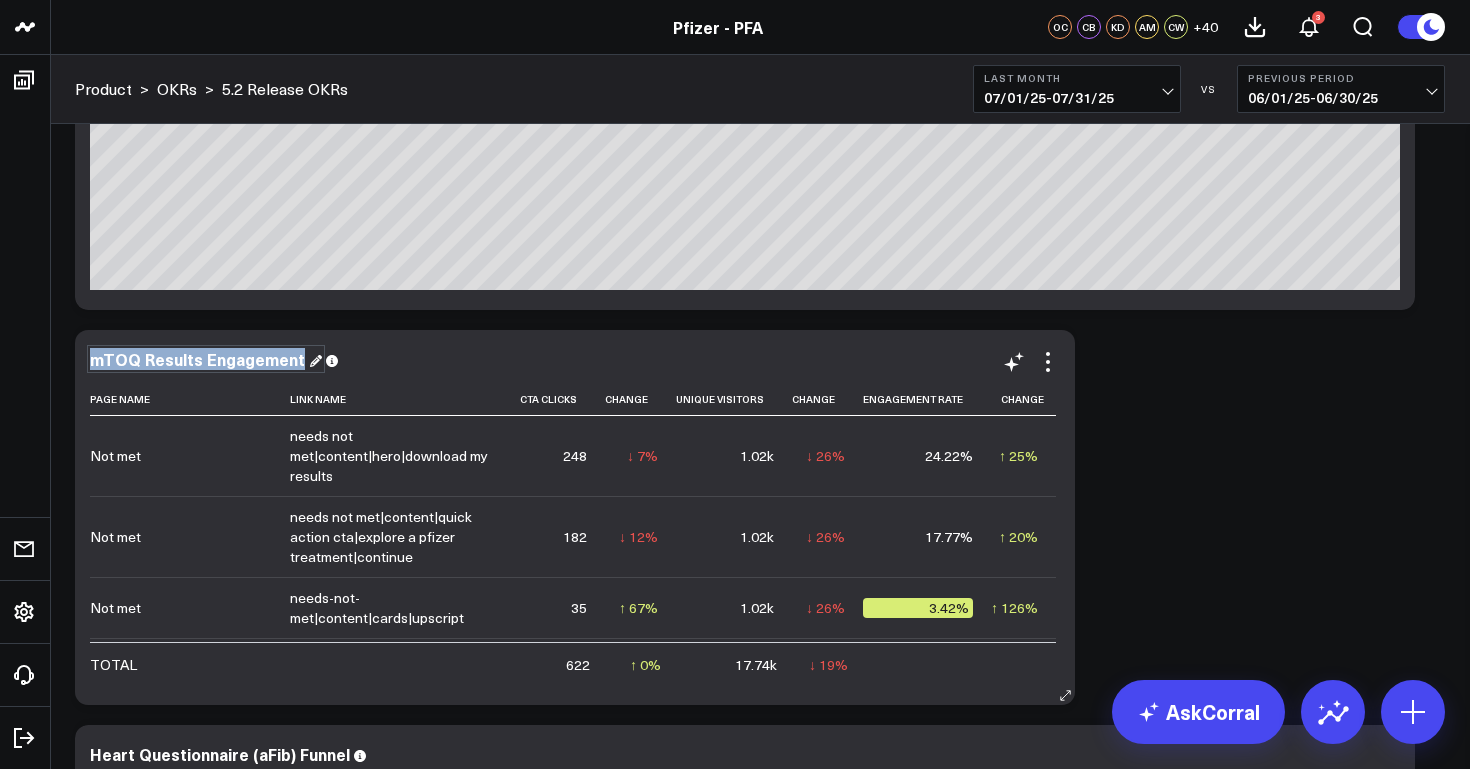 drag, startPoint x: 297, startPoint y: 360, endPoint x: 79, endPoint y: 352, distance: 218.14674 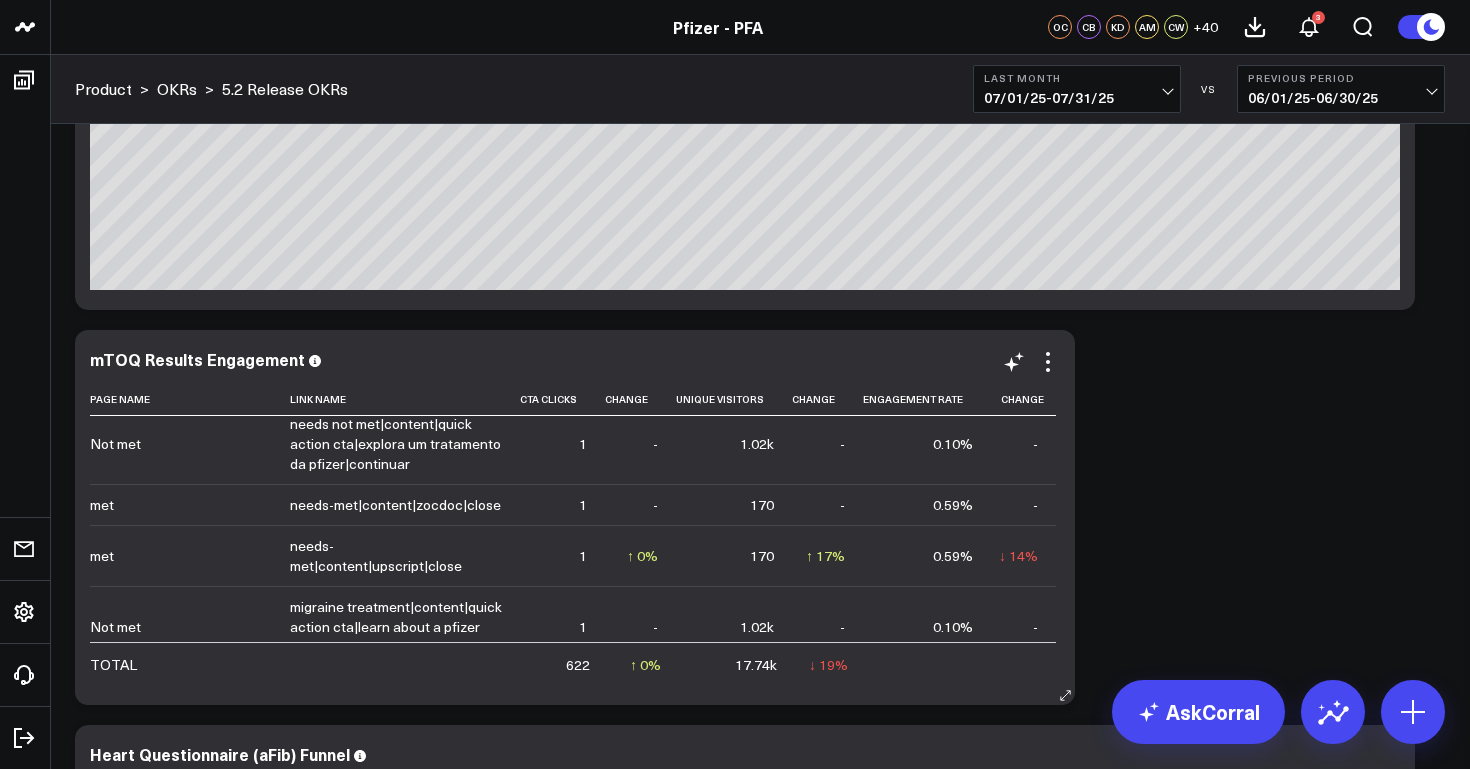 scroll, scrollTop: 1457, scrollLeft: 0, axis: vertical 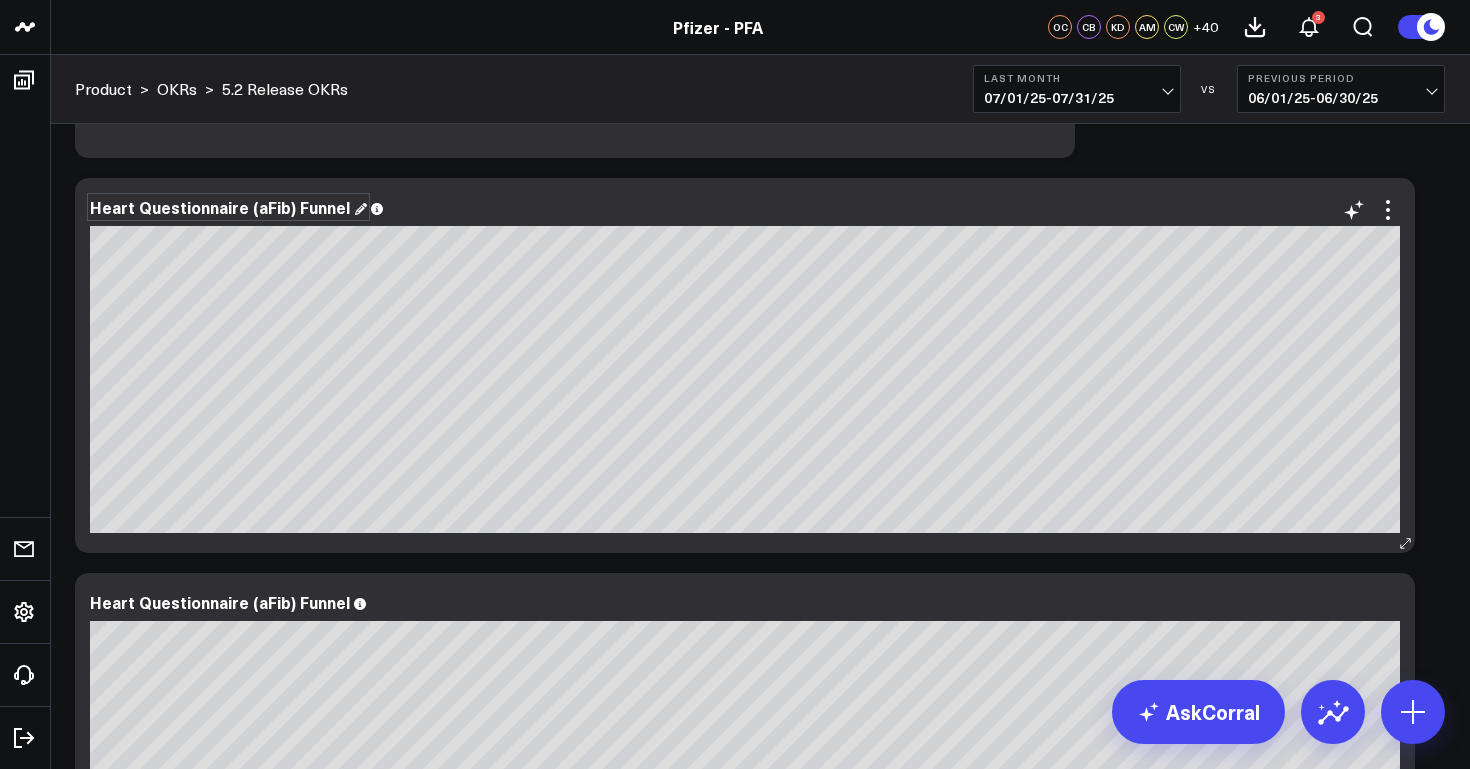 click on "Heart Questionnaire (aFib) Funnel" at bounding box center (228, 207) 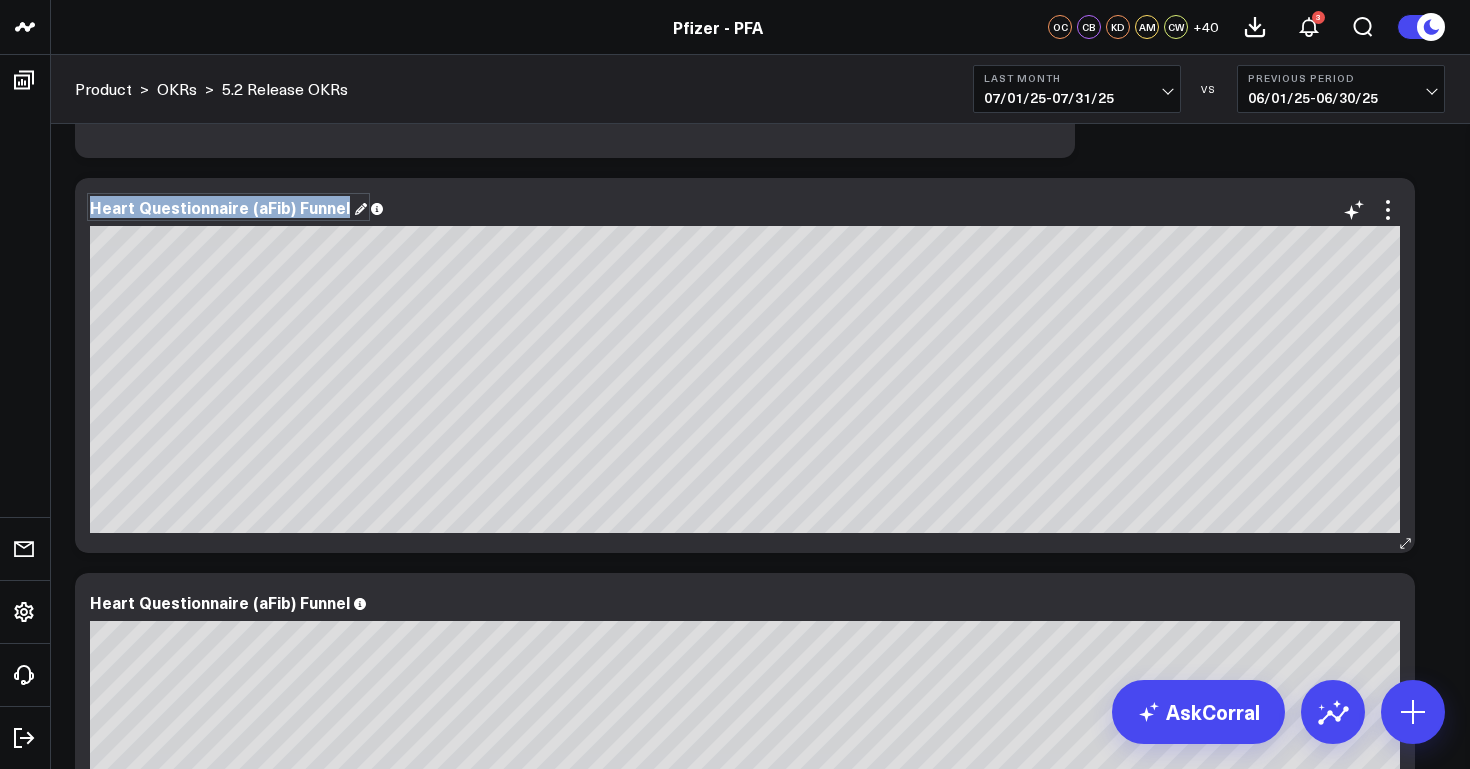 drag, startPoint x: 349, startPoint y: 205, endPoint x: 102, endPoint y: 187, distance: 247.655 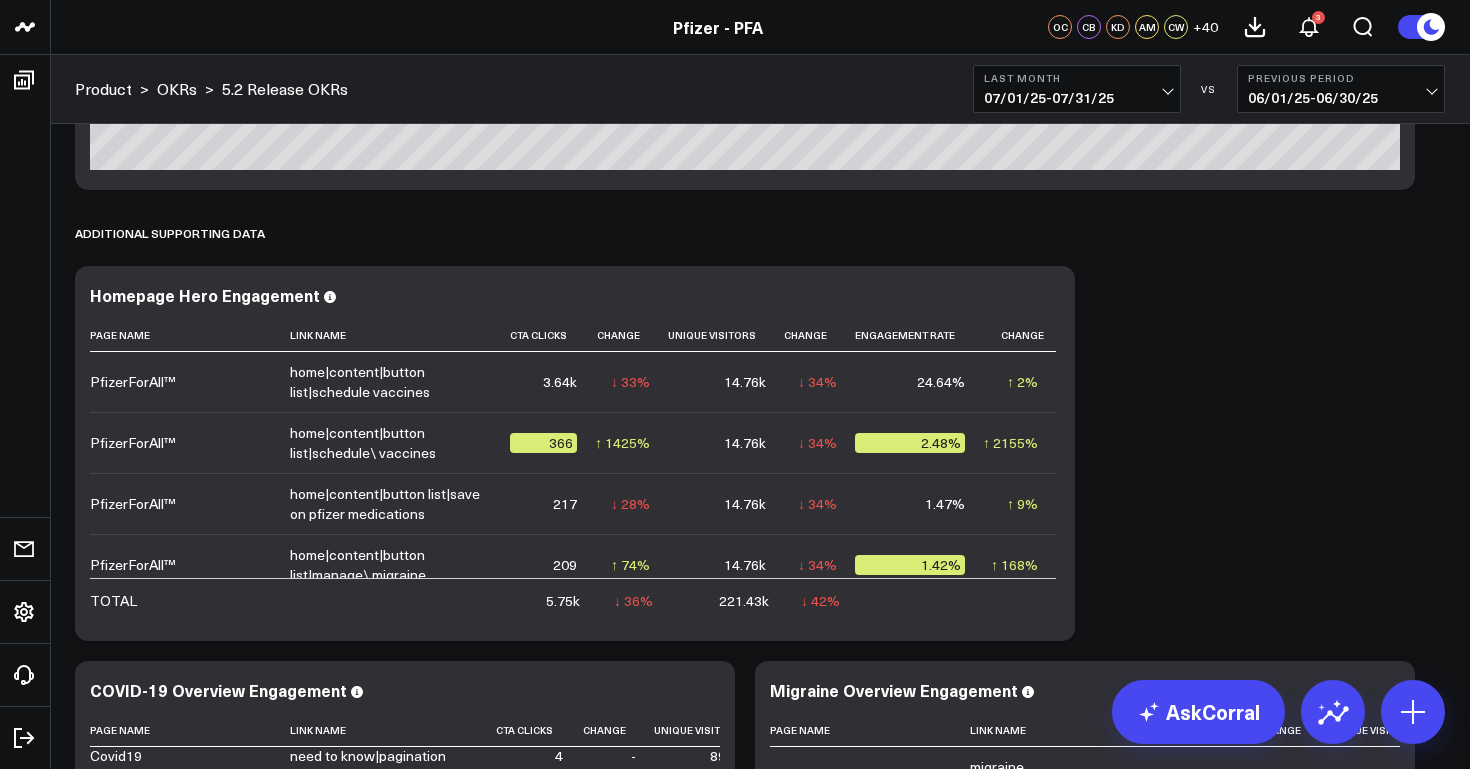 scroll, scrollTop: 3819, scrollLeft: 0, axis: vertical 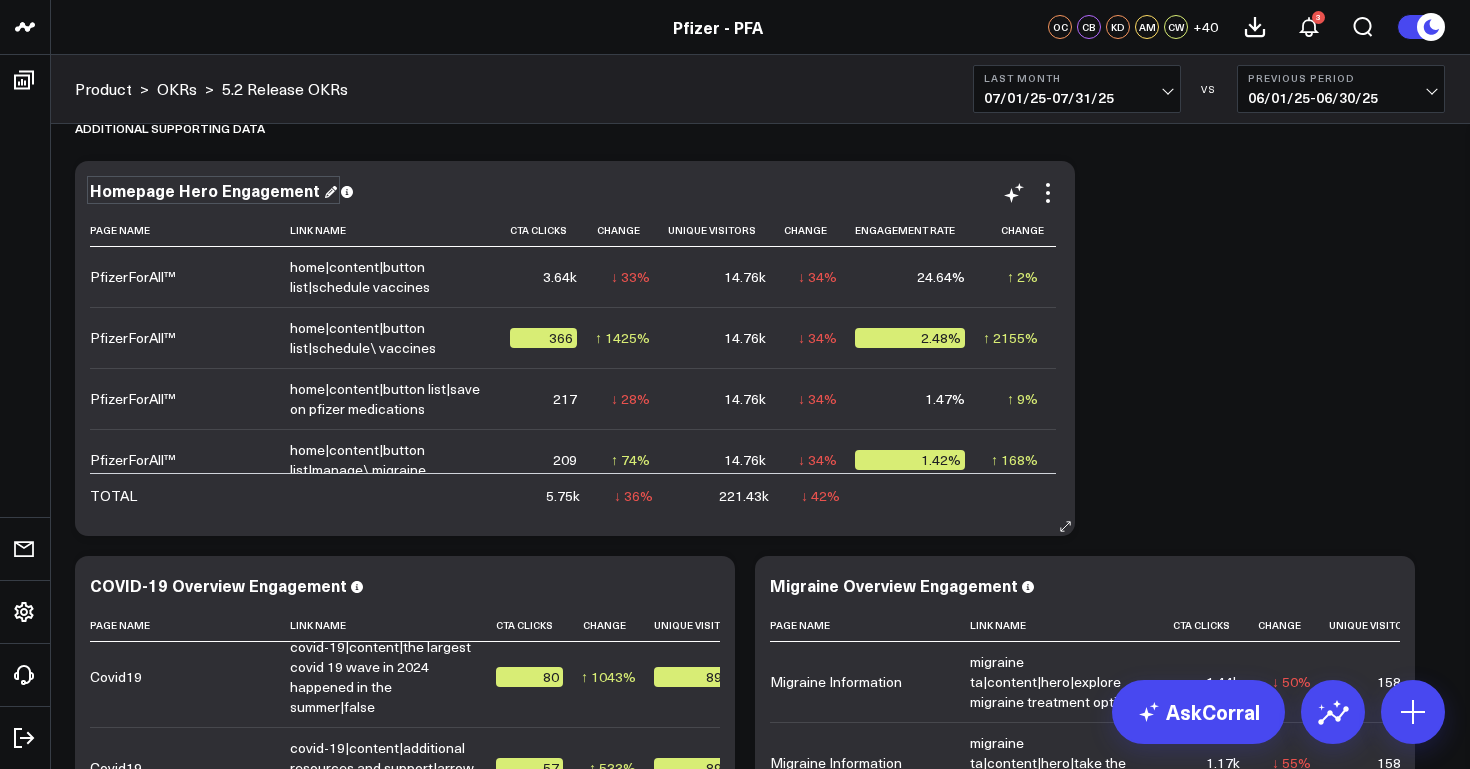 click on "Homepage Hero Engagement" at bounding box center (213, 190) 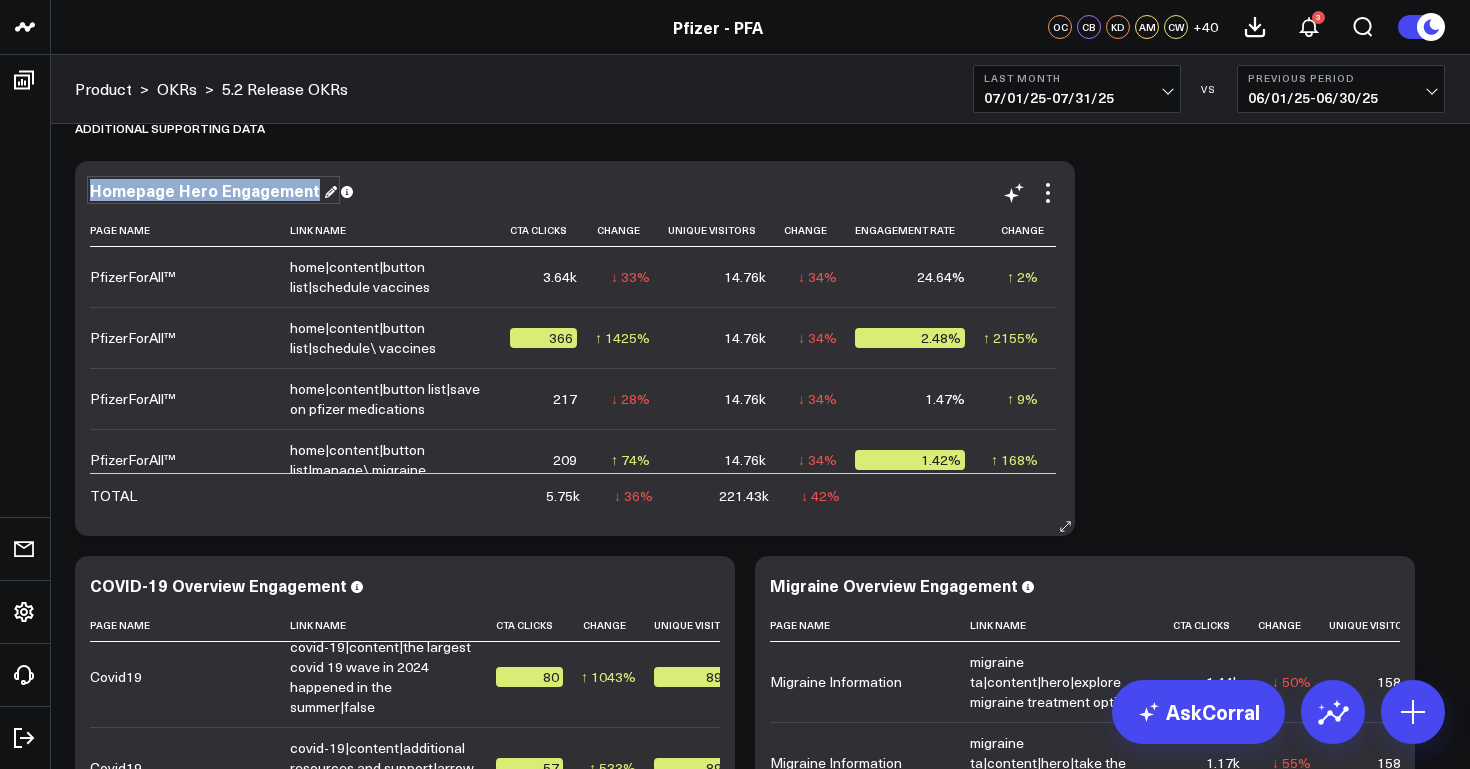 drag, startPoint x: 314, startPoint y: 191, endPoint x: 90, endPoint y: 184, distance: 224.10934 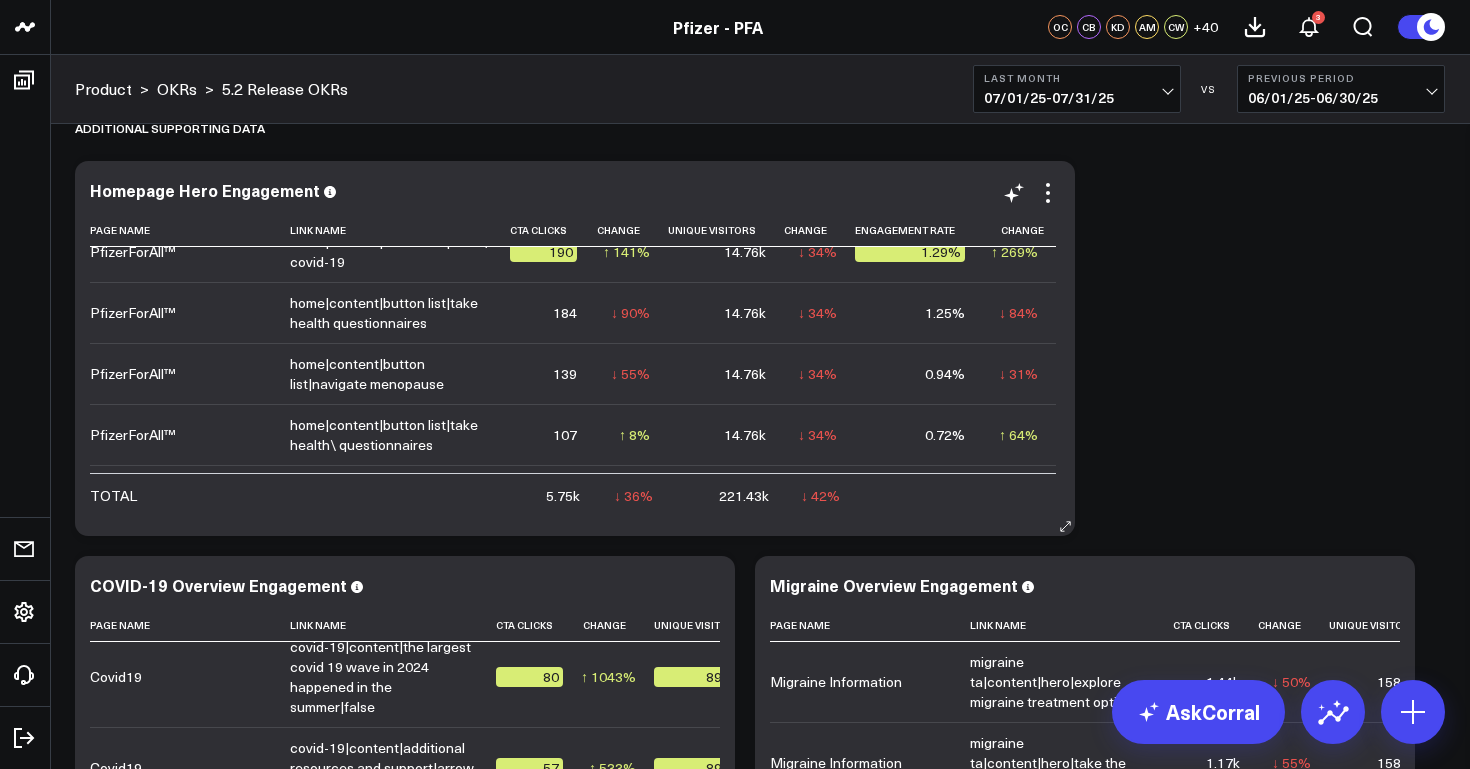 scroll, scrollTop: 392, scrollLeft: 0, axis: vertical 